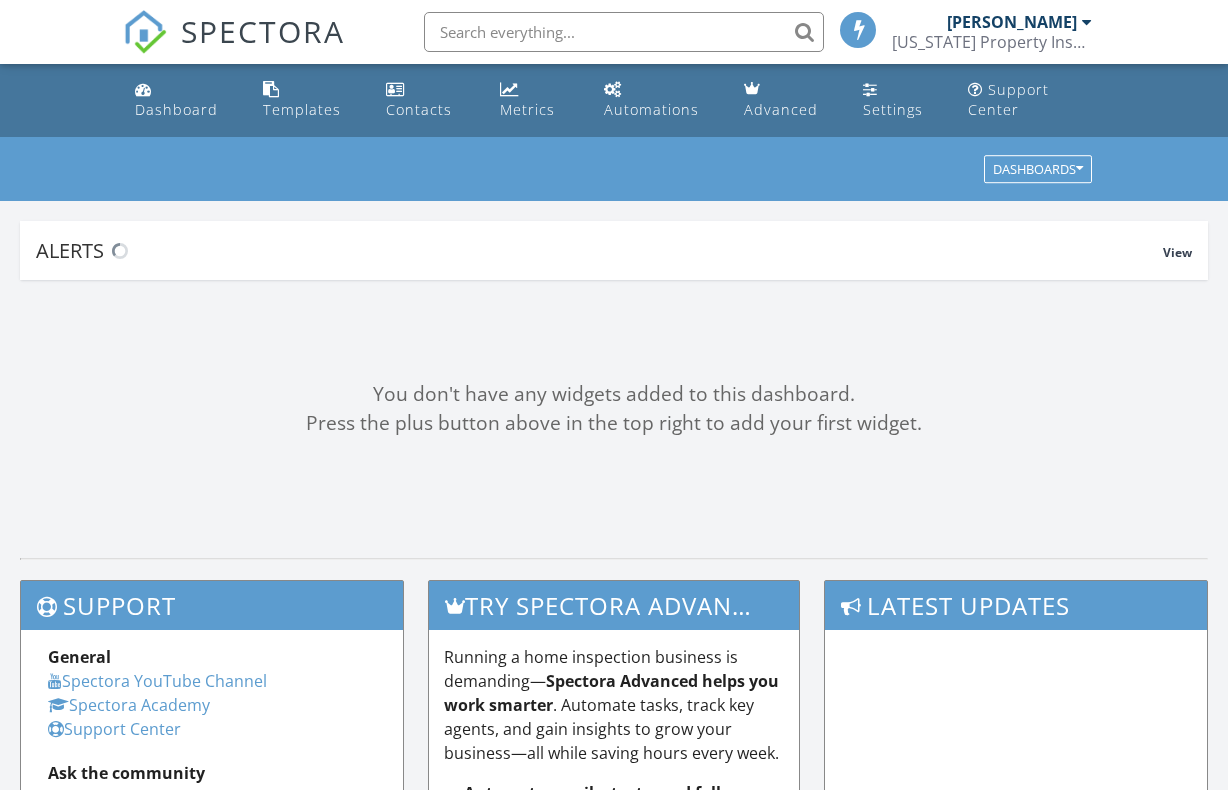 scroll, scrollTop: 0, scrollLeft: 0, axis: both 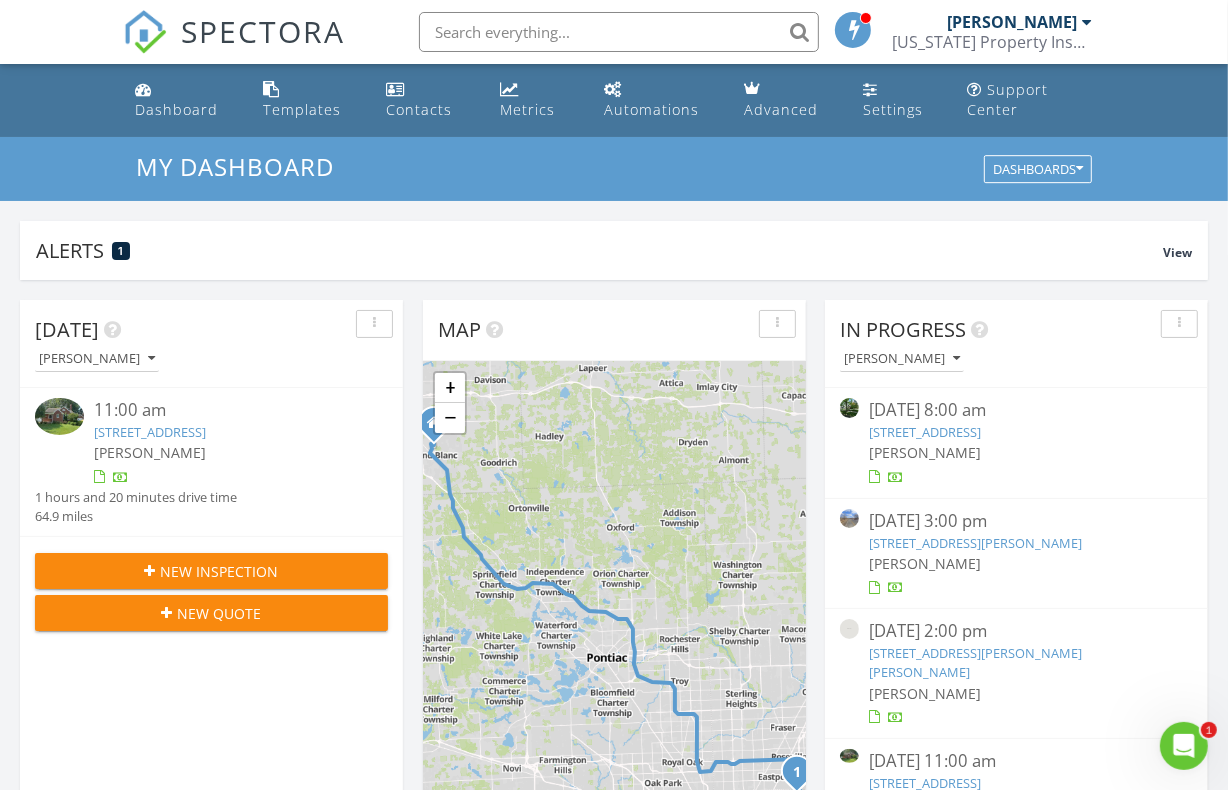 click on "20488 Fleetwood Dr, Harper Woods, MI 48225" at bounding box center [150, 432] 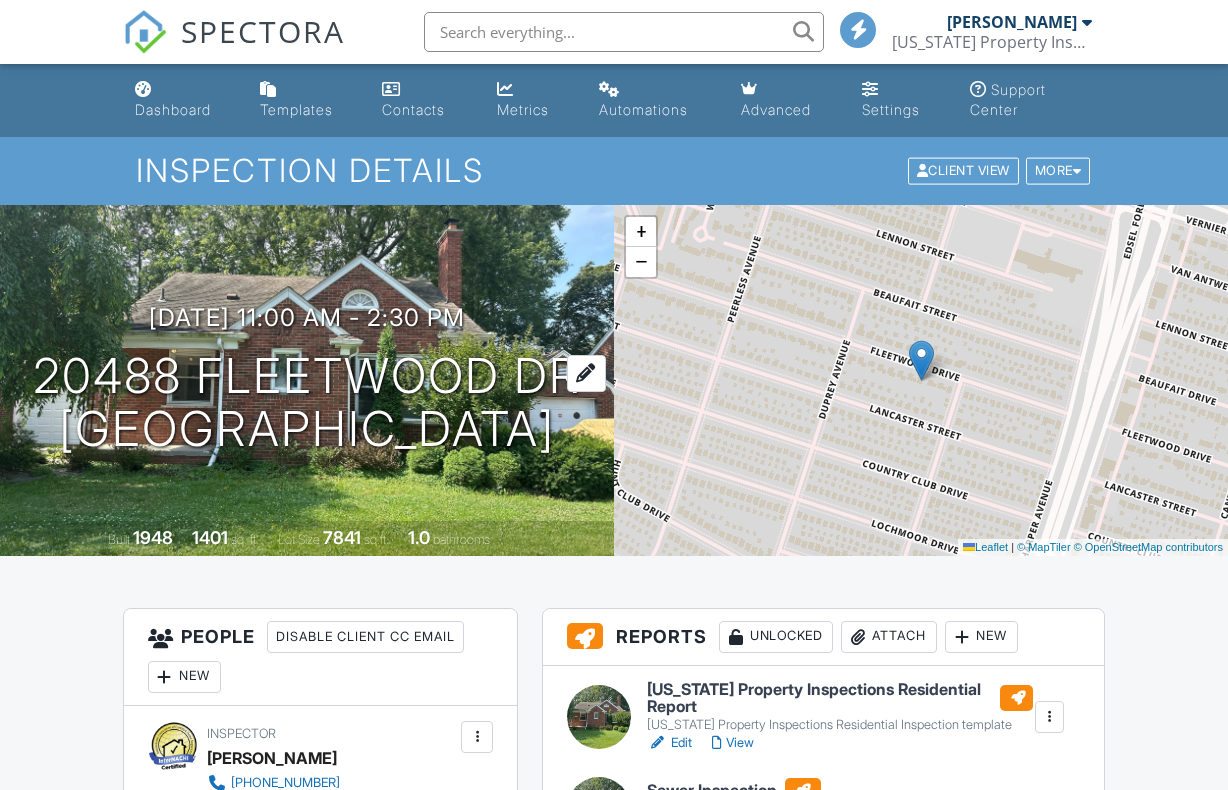scroll, scrollTop: 0, scrollLeft: 0, axis: both 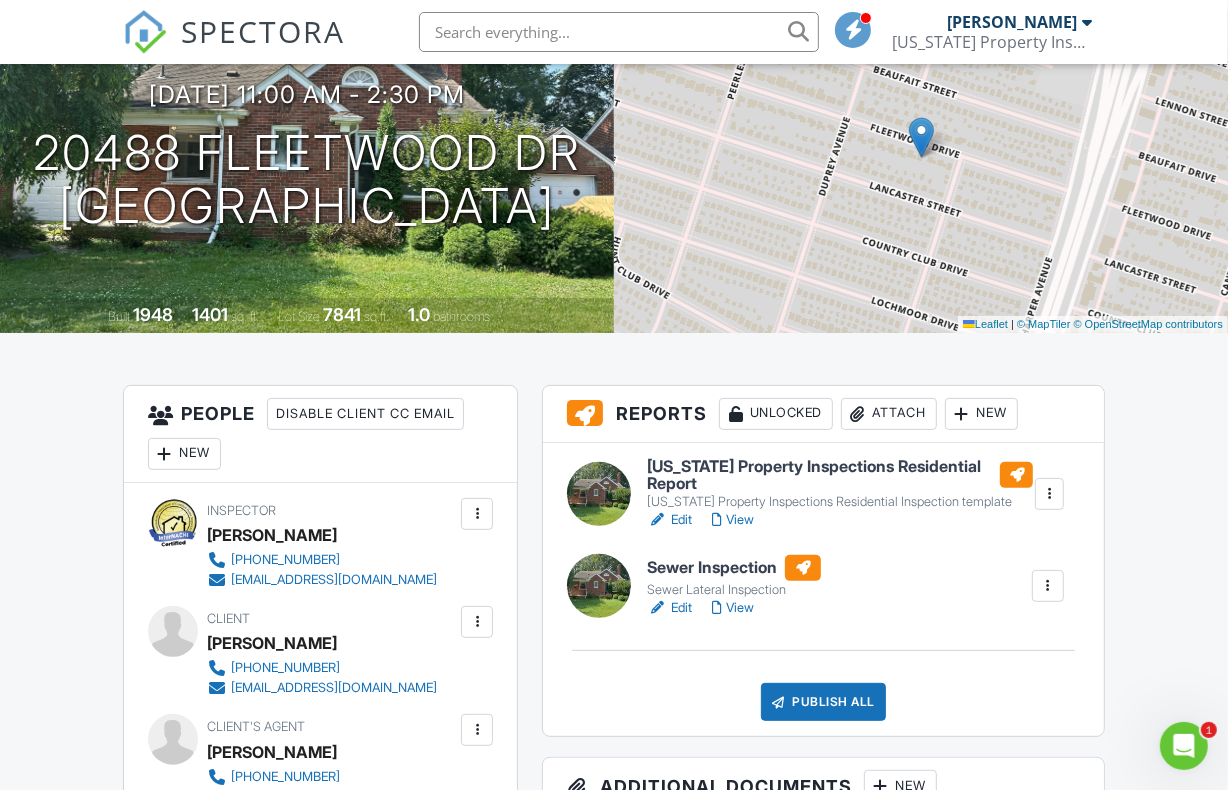 click on "Edit" at bounding box center (669, 608) 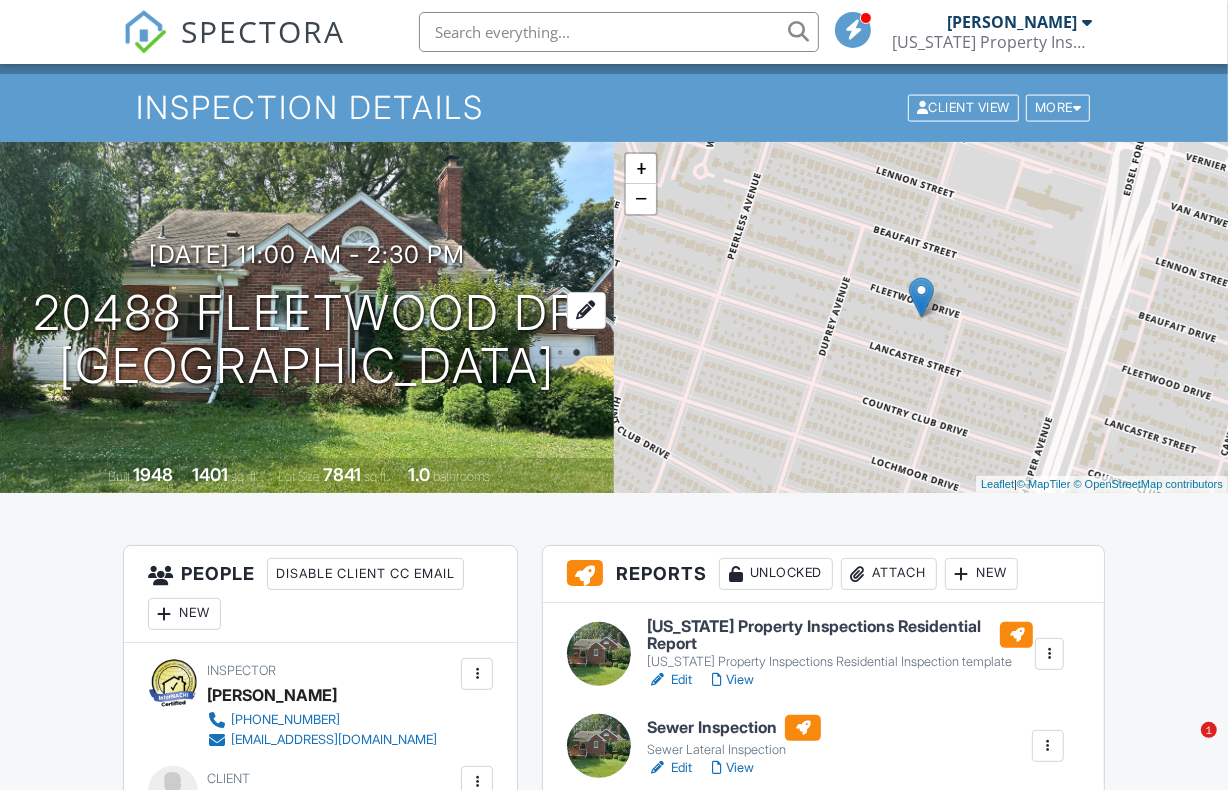 scroll, scrollTop: 94, scrollLeft: 0, axis: vertical 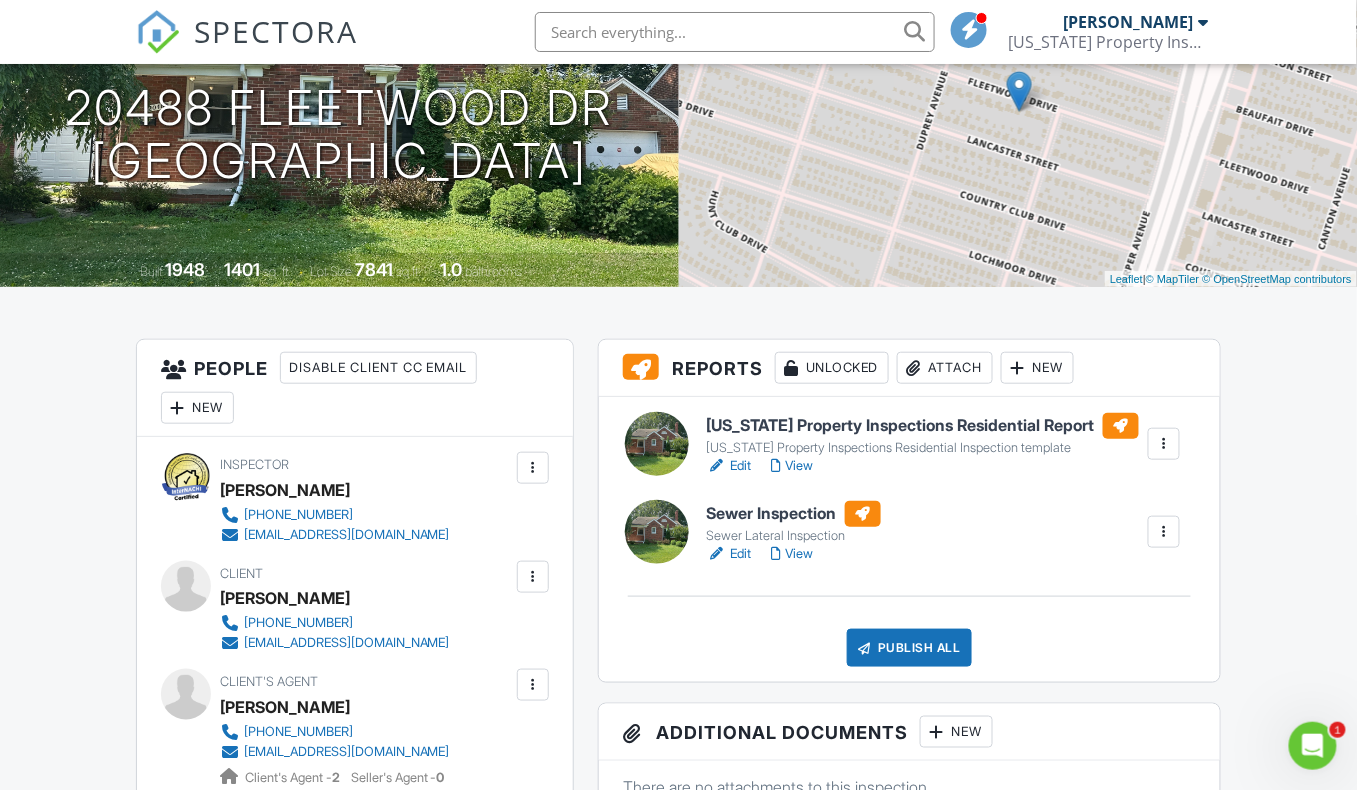 click on "Edit" at bounding box center (729, 466) 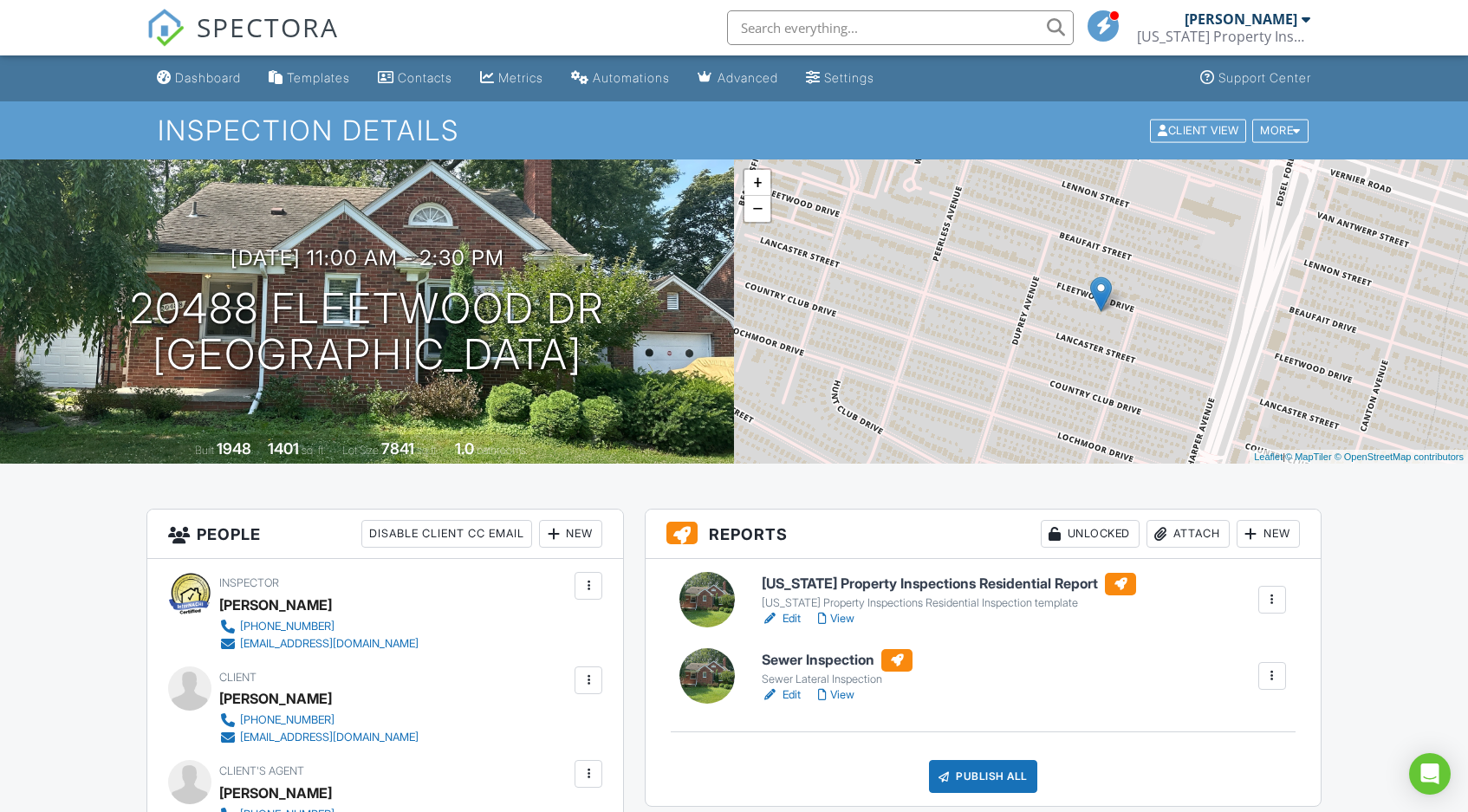 scroll, scrollTop: 0, scrollLeft: 0, axis: both 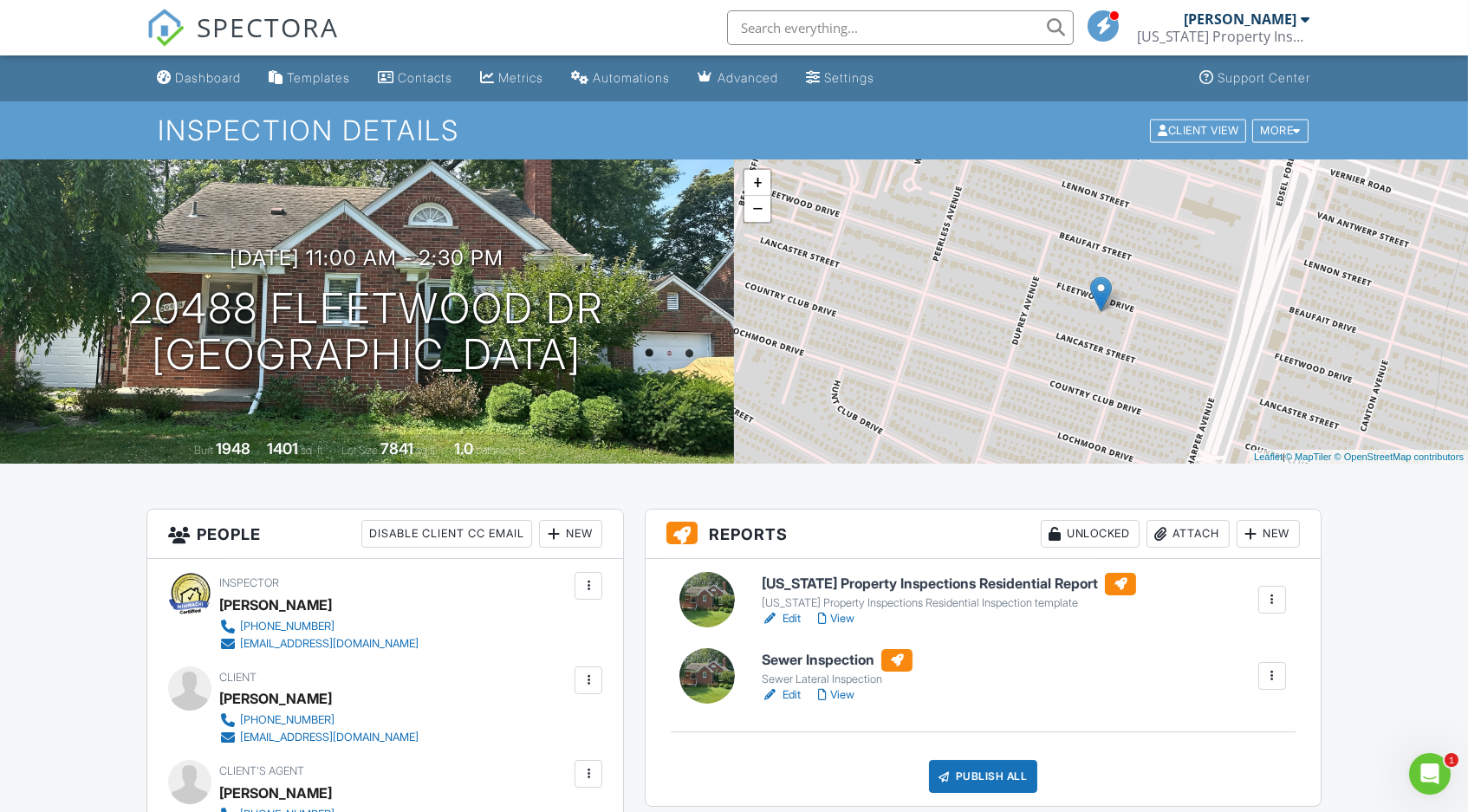click on "View" at bounding box center (836, 619) 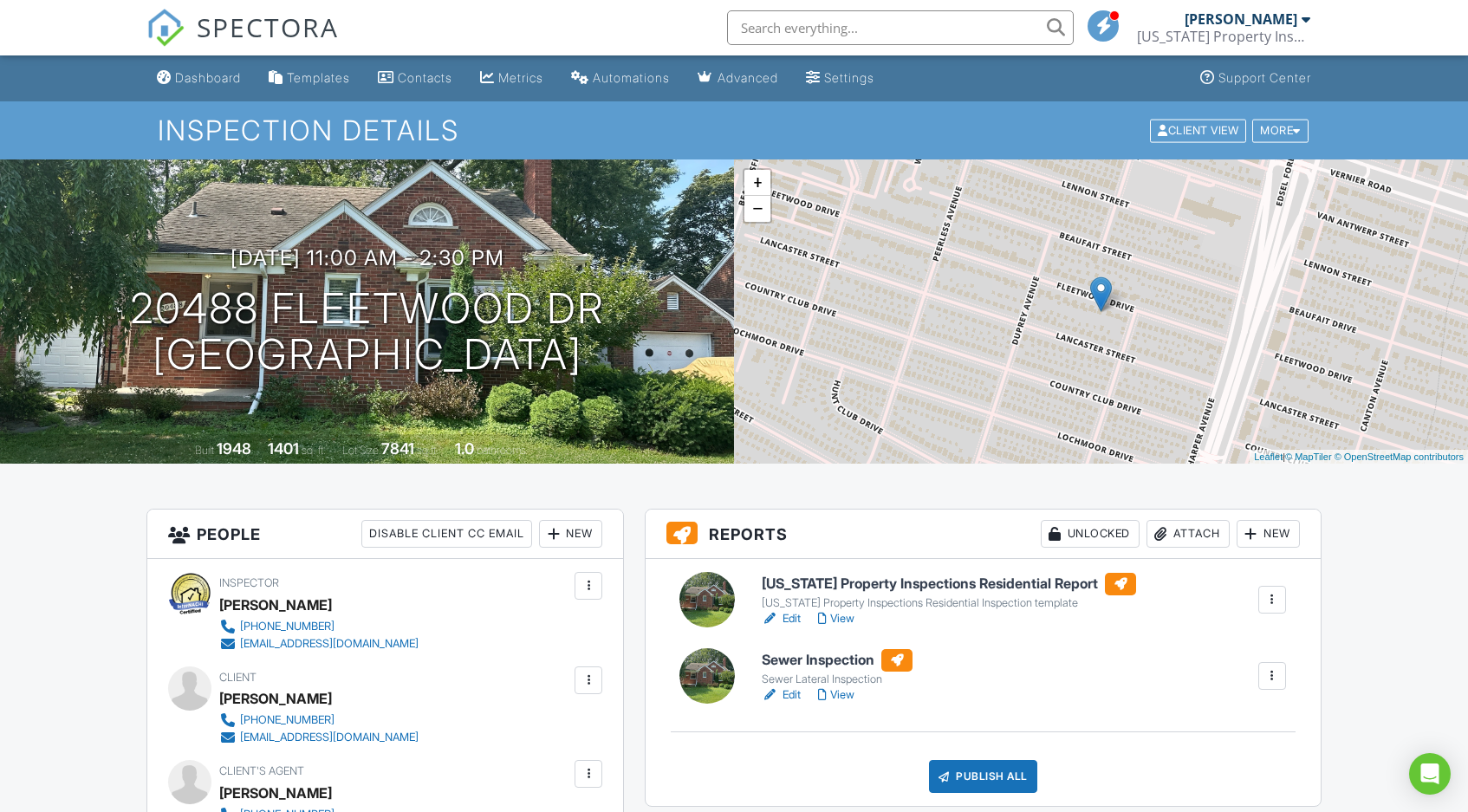 scroll, scrollTop: 0, scrollLeft: 0, axis: both 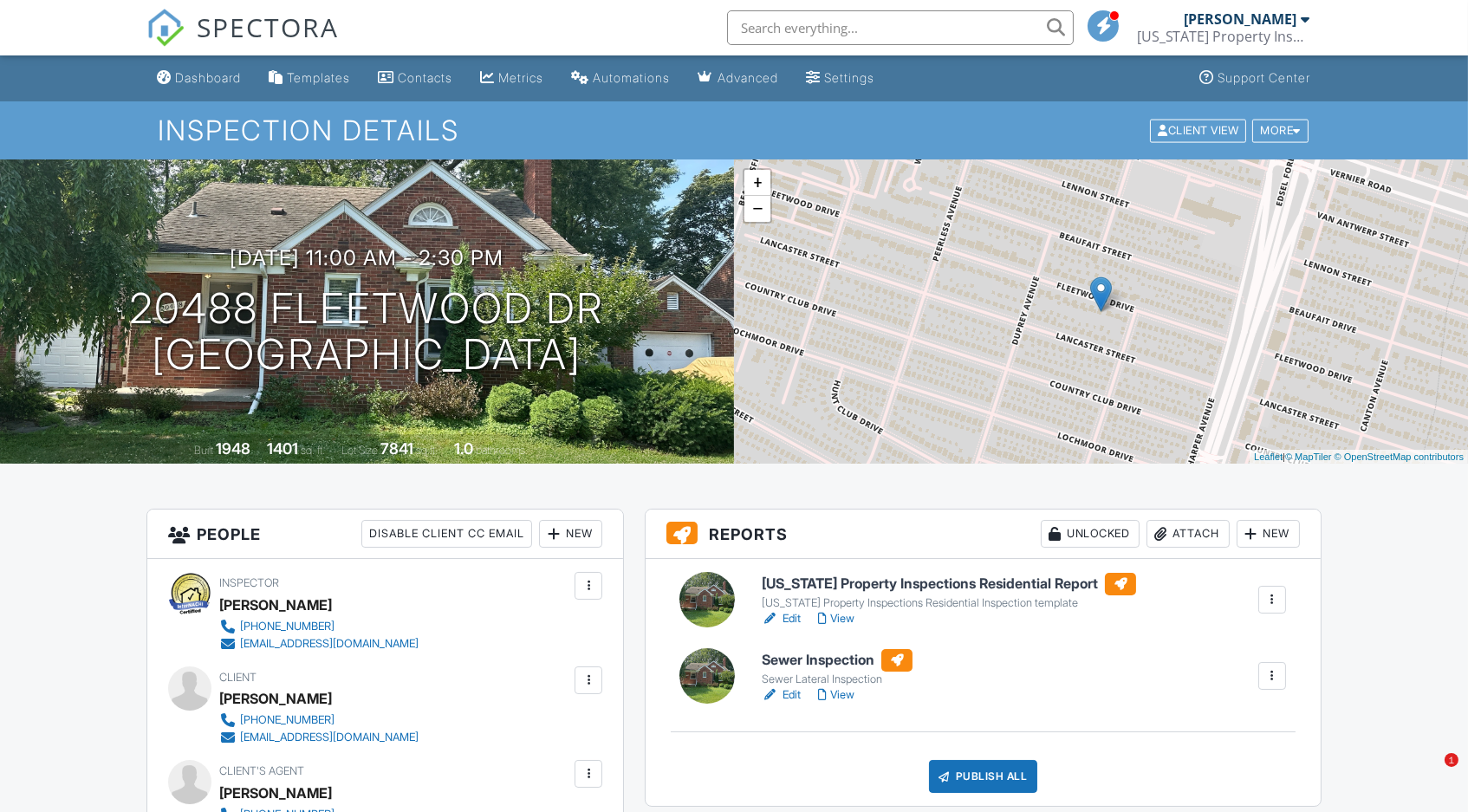 click on "View" at bounding box center [836, 695] 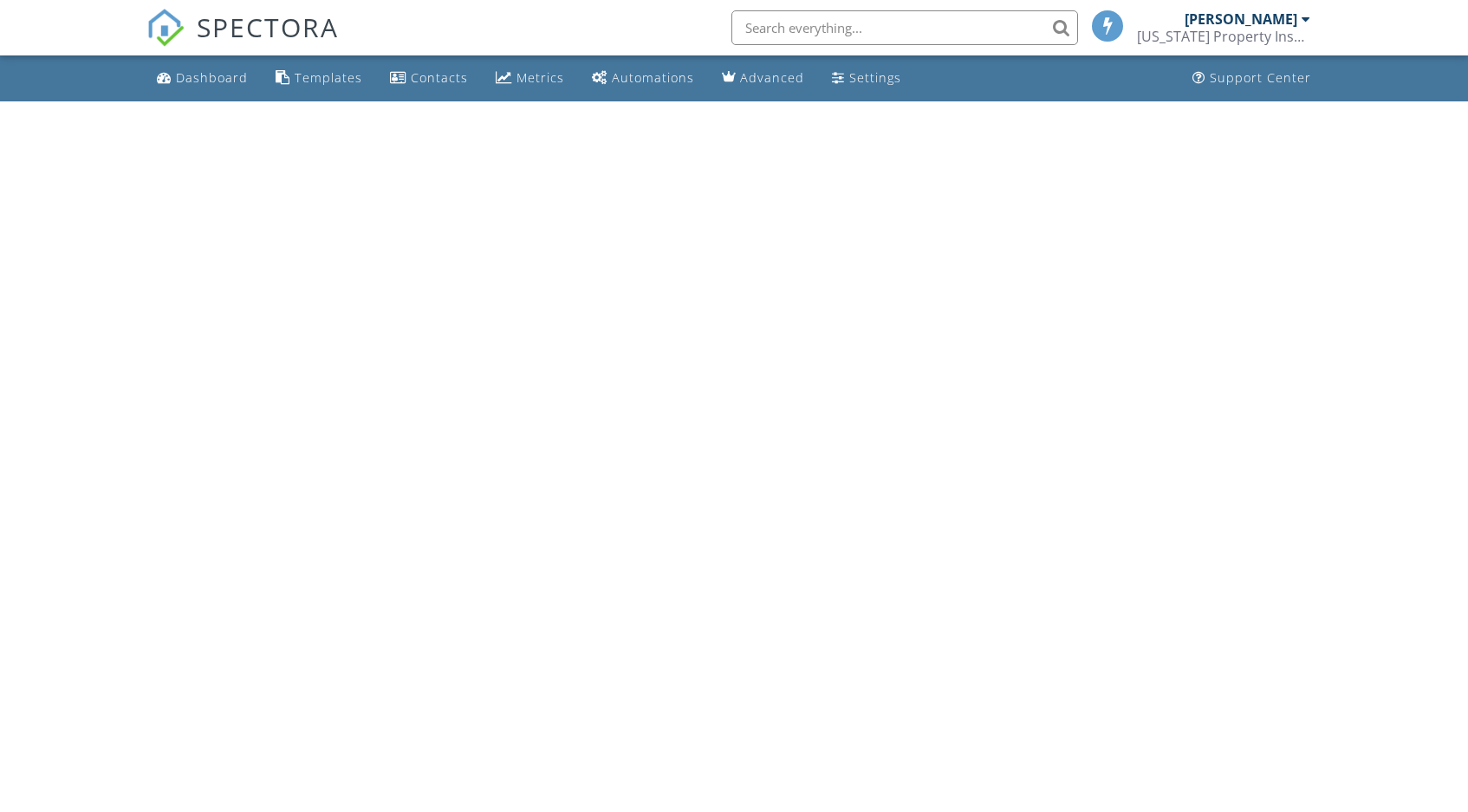 scroll, scrollTop: 0, scrollLeft: 0, axis: both 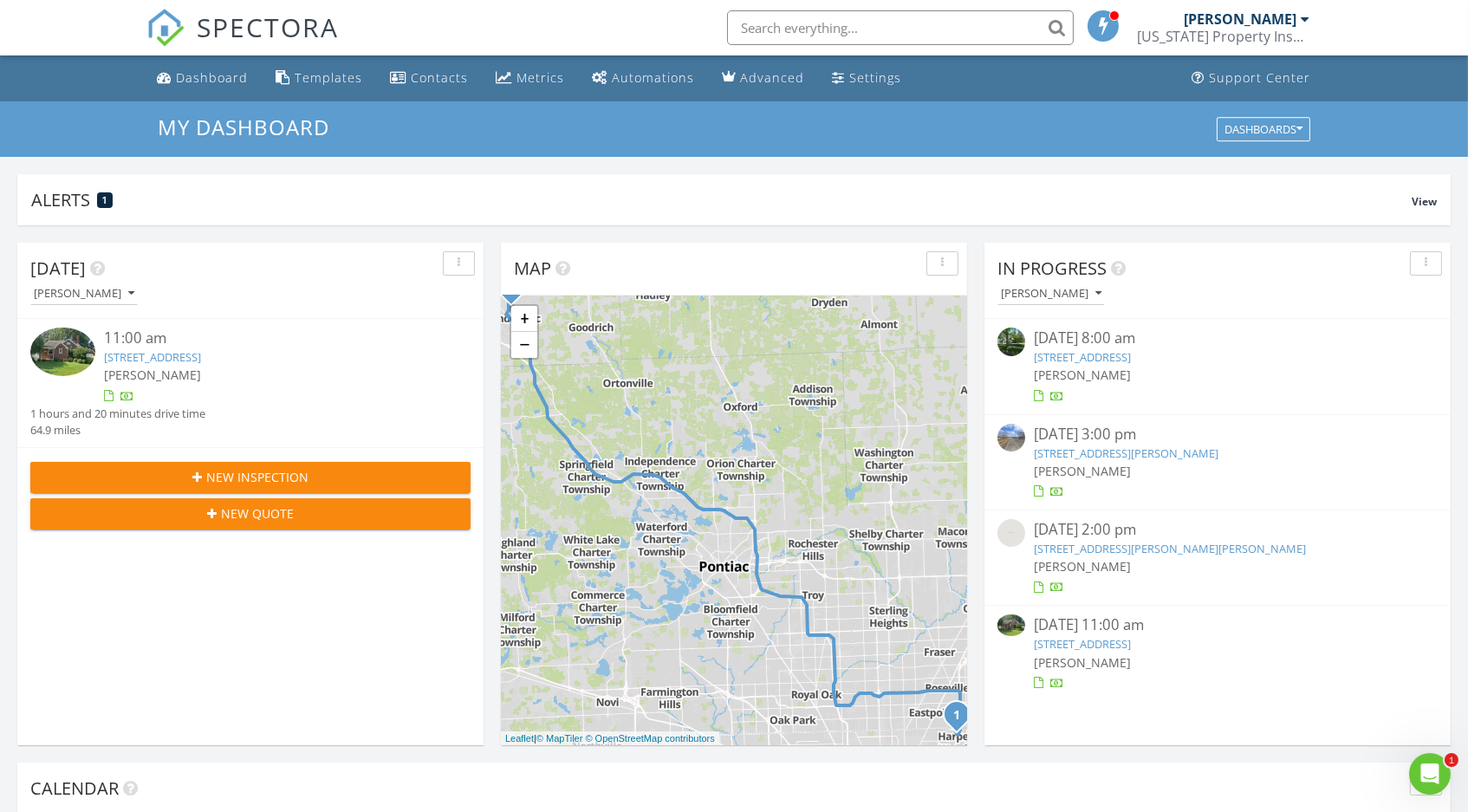 click on "[STREET_ADDRESS]" at bounding box center (153, 357) 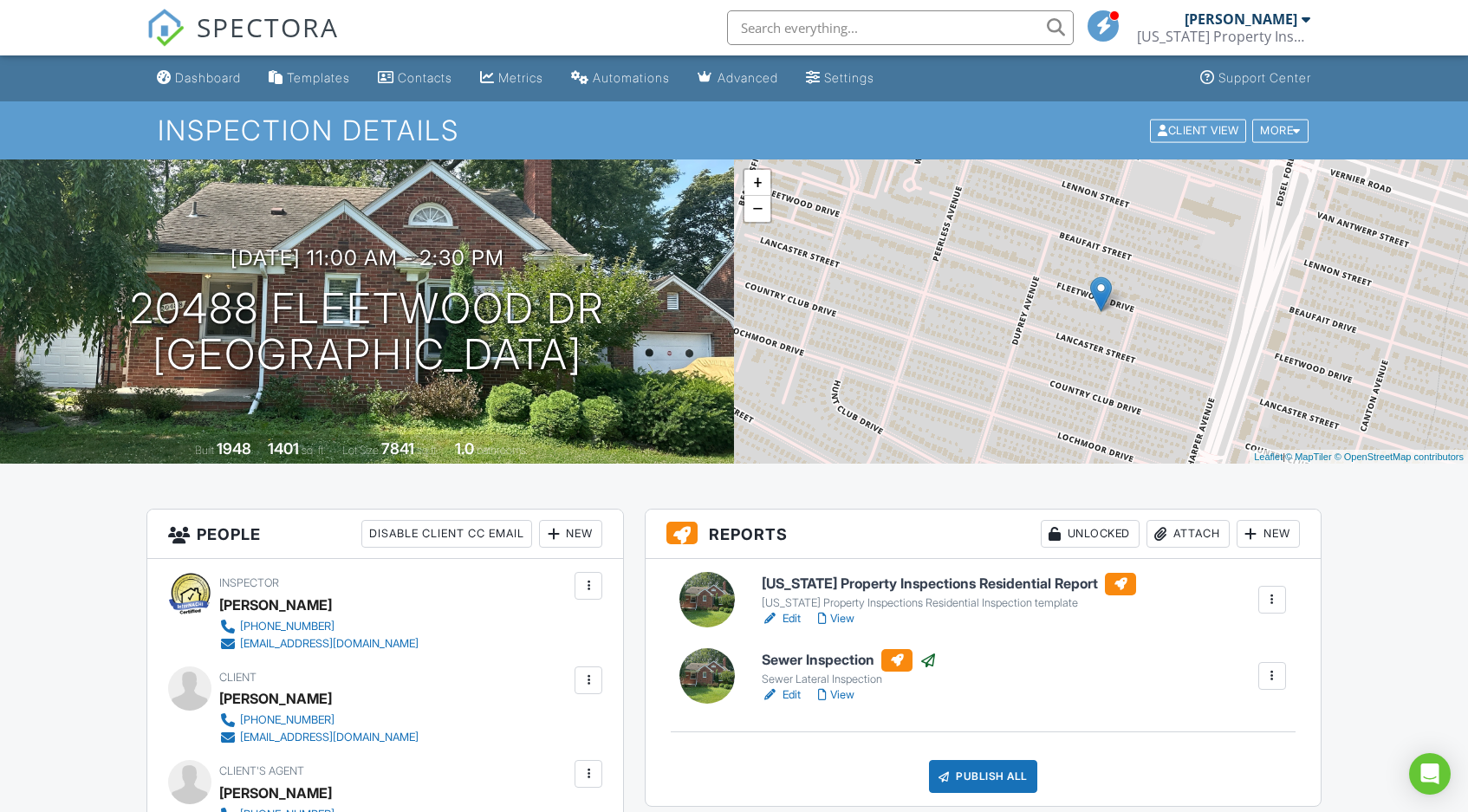 scroll, scrollTop: 0, scrollLeft: 0, axis: both 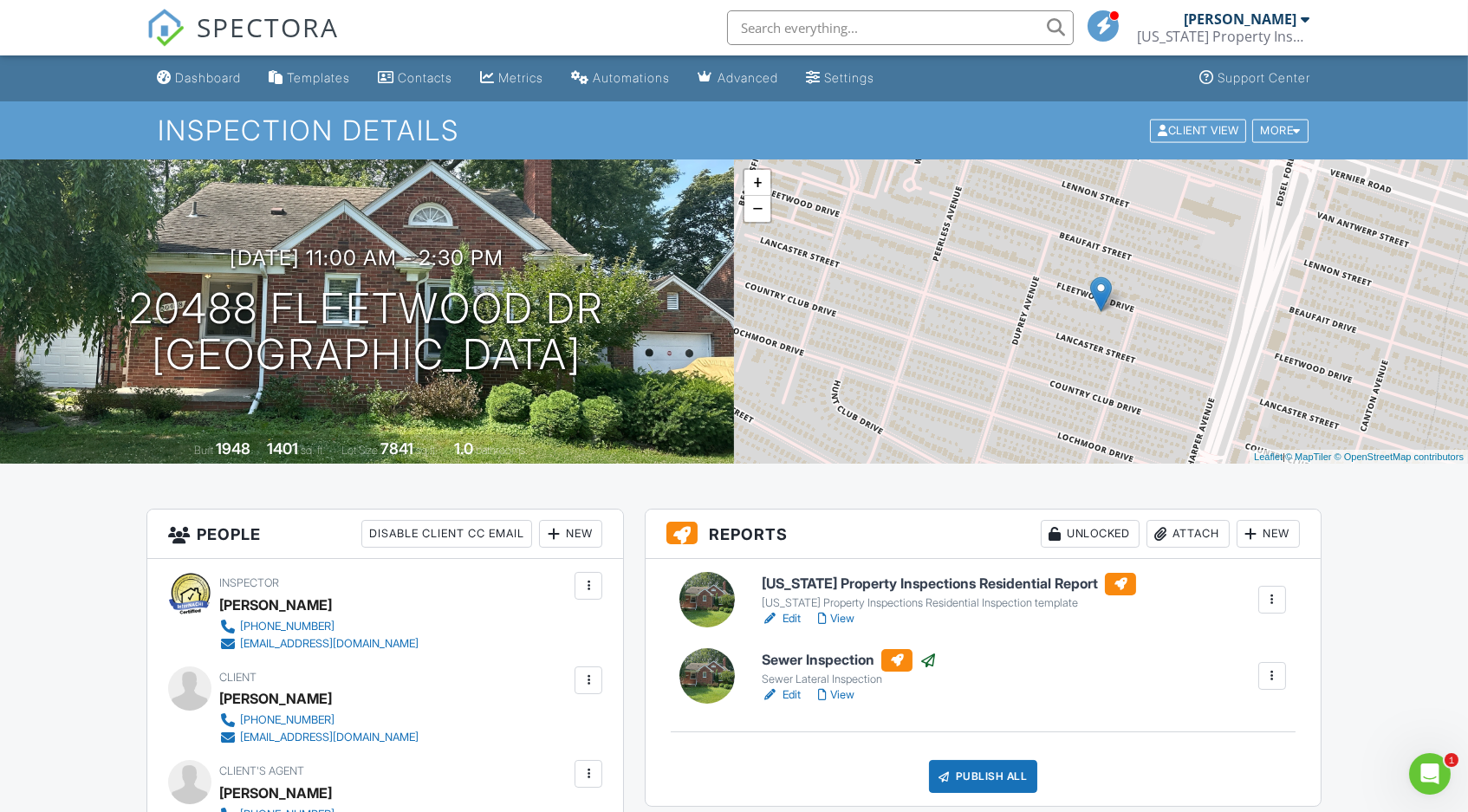 click on "View" at bounding box center (836, 619) 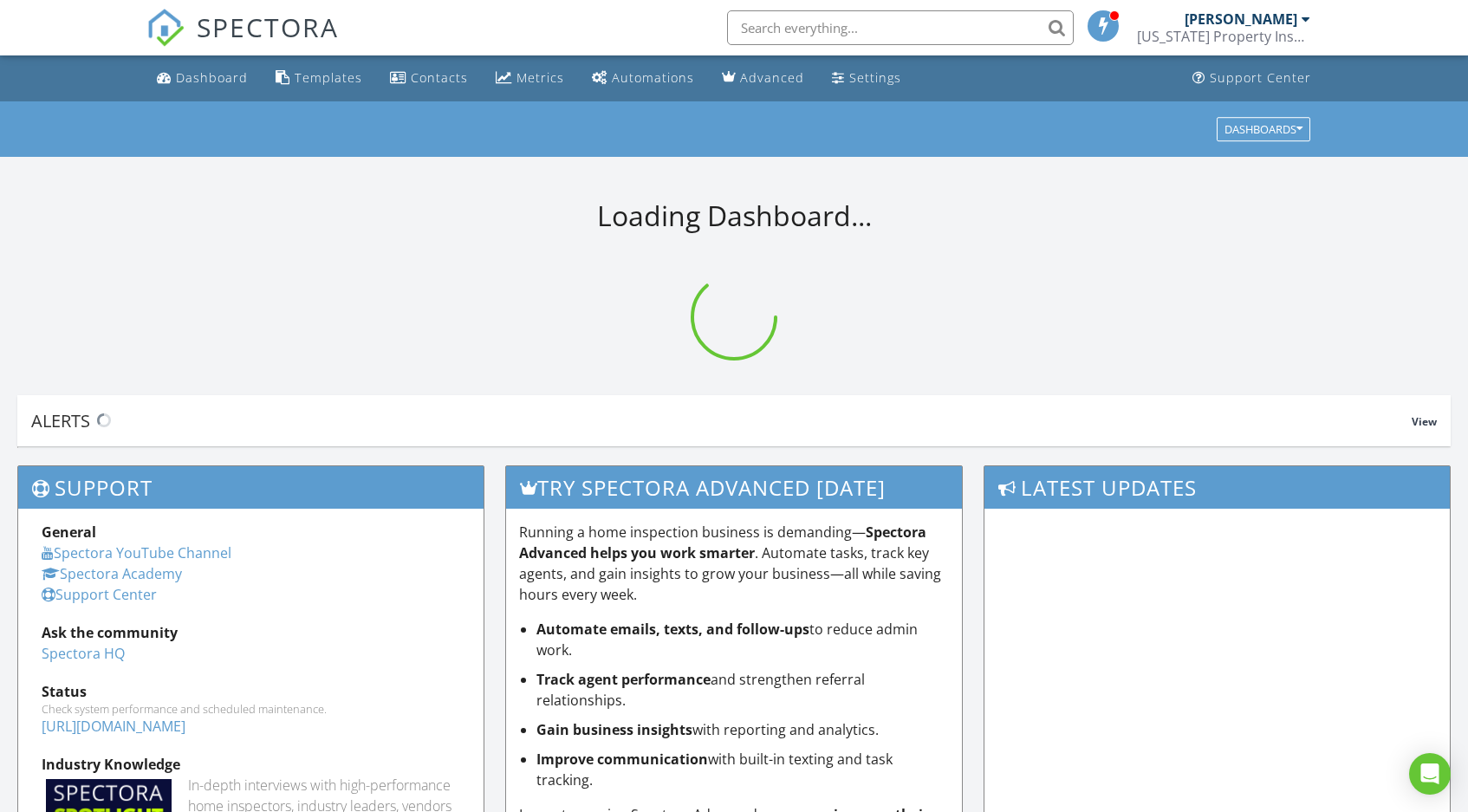 scroll, scrollTop: 0, scrollLeft: 0, axis: both 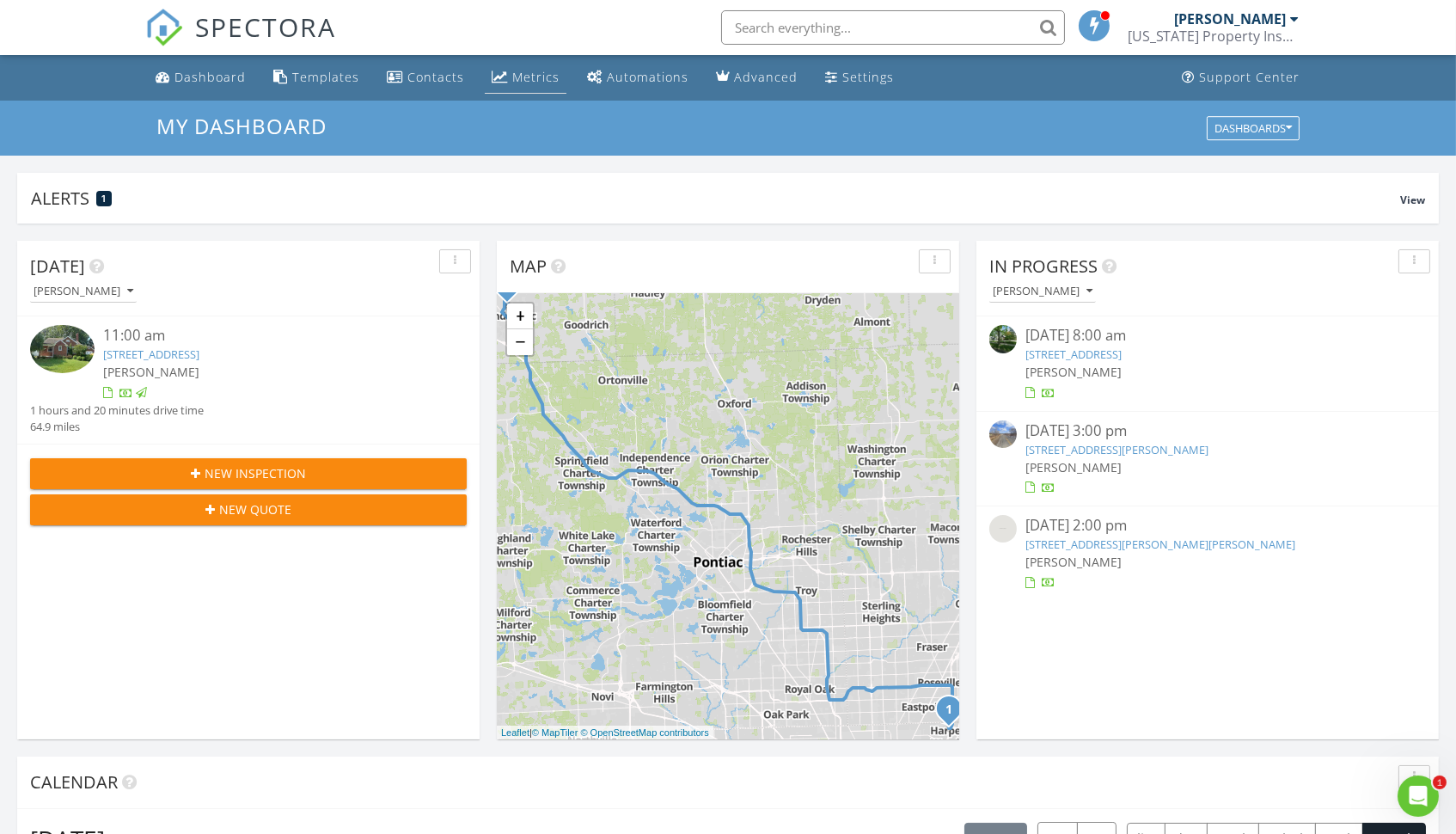 click on "Metrics" at bounding box center (535, 77) 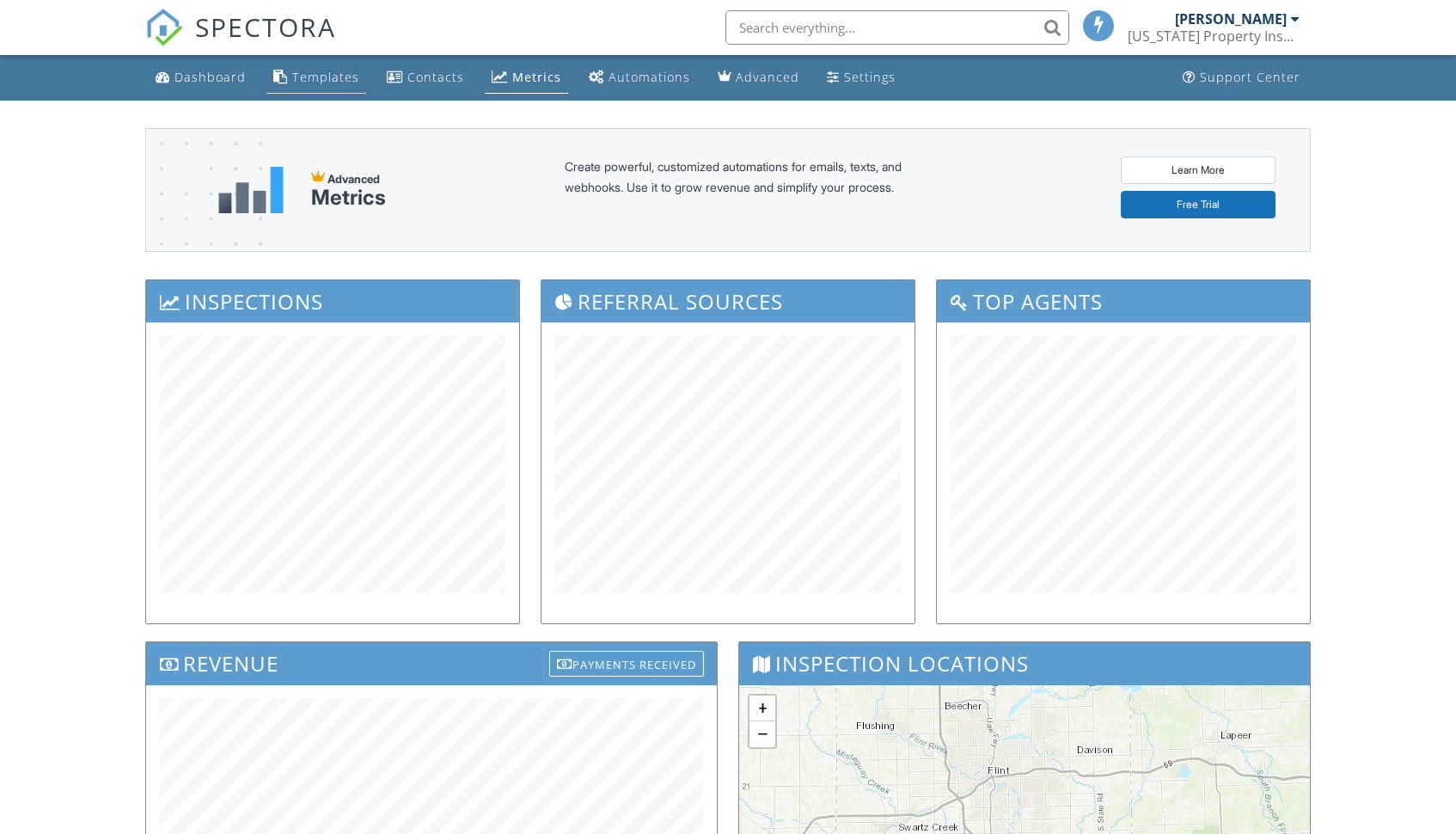 scroll, scrollTop: 0, scrollLeft: 0, axis: both 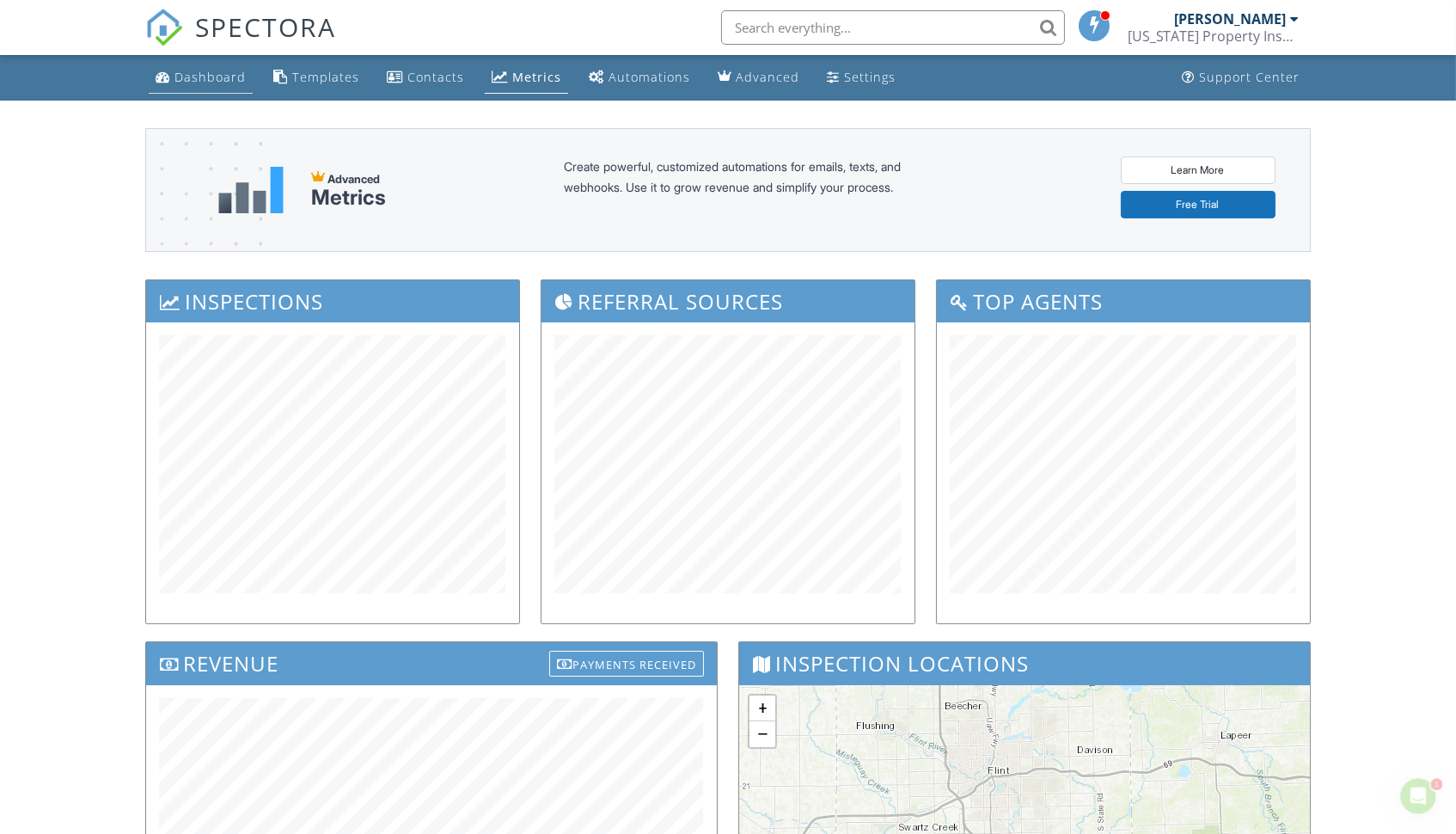 click on "Dashboard" at bounding box center (210, 77) 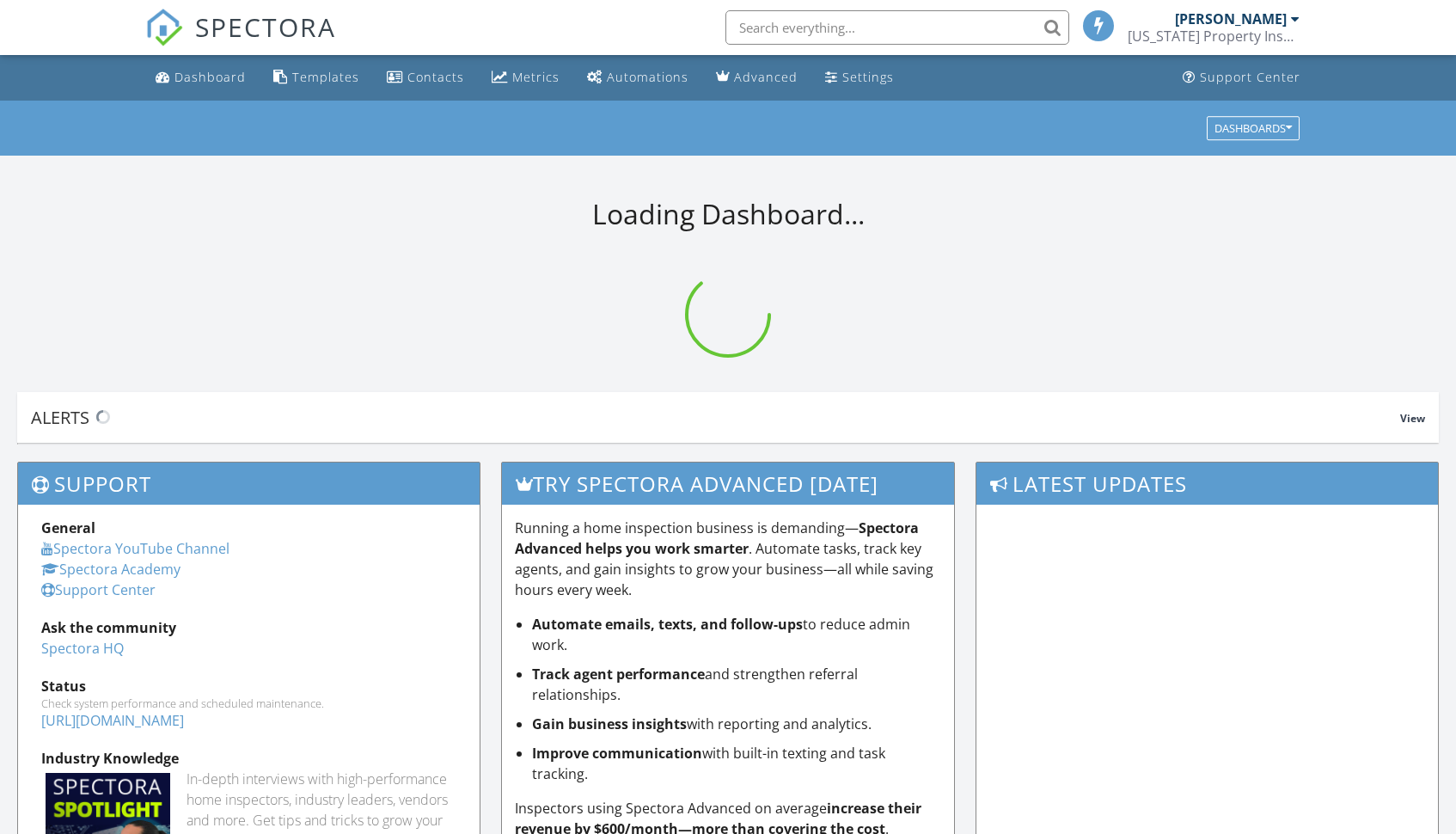 scroll, scrollTop: 0, scrollLeft: 0, axis: both 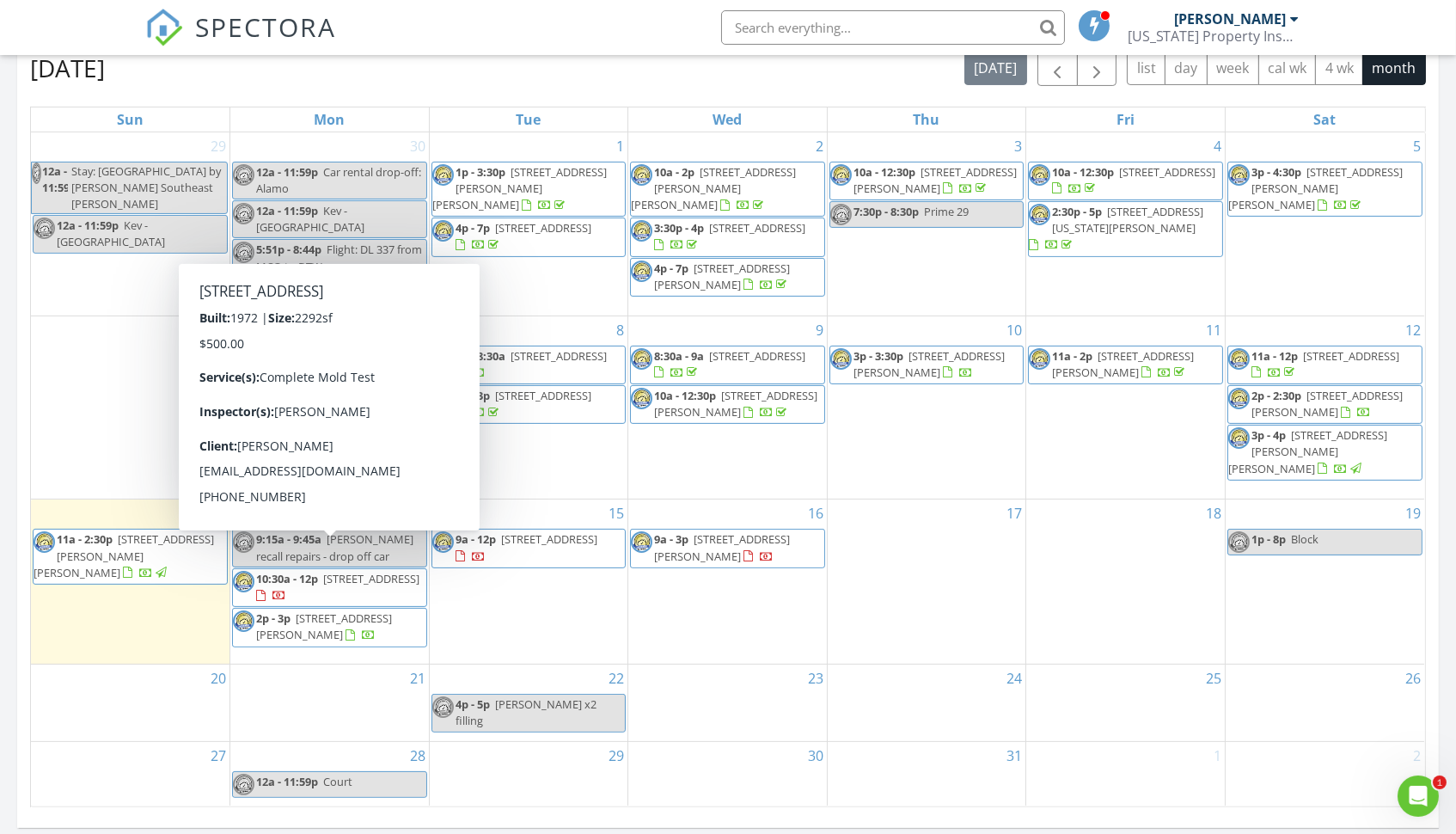 click on "18338 Emit Rd, BROWNSTOWN 48193" at bounding box center [371, 579] 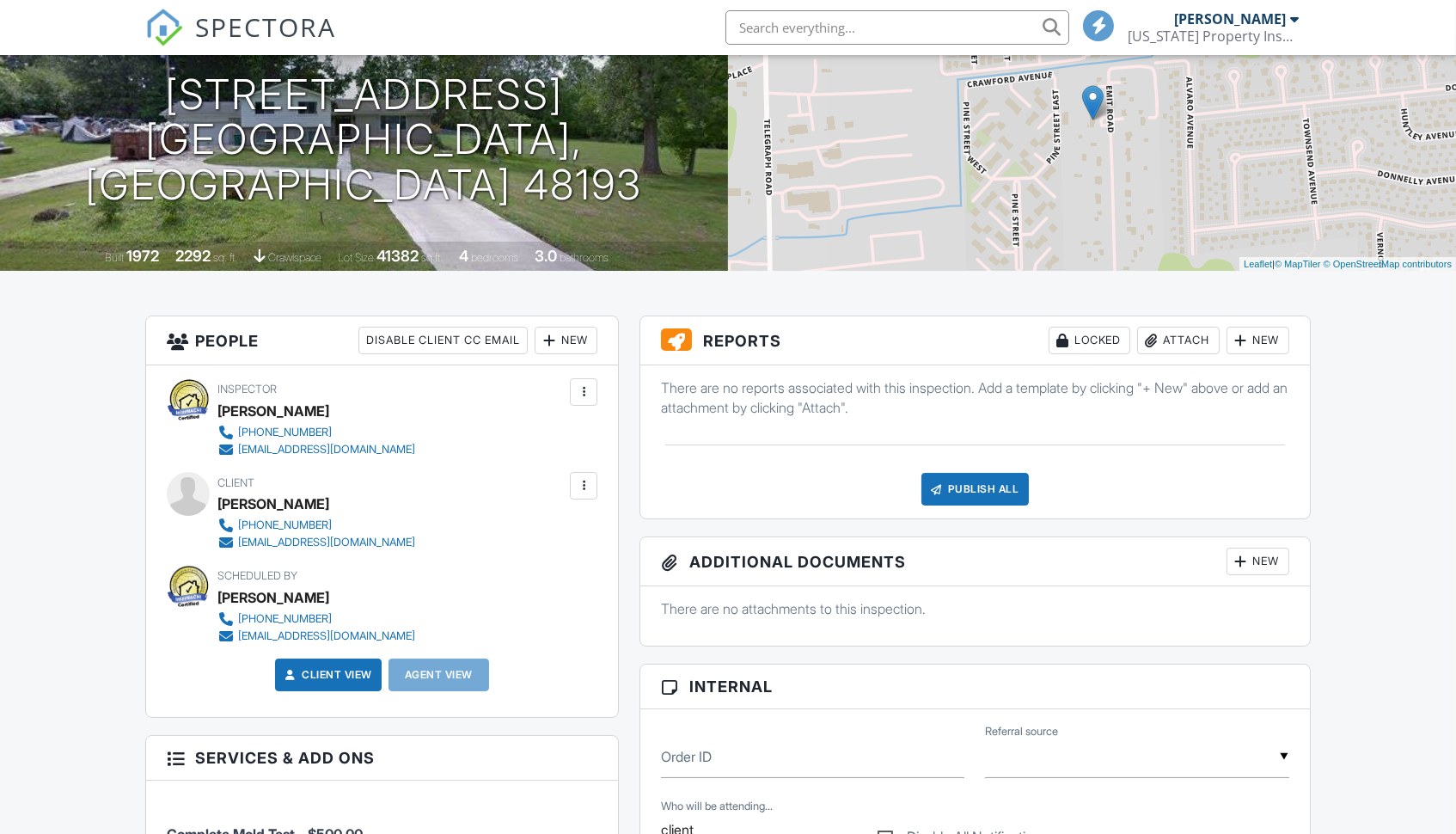 scroll, scrollTop: 261, scrollLeft: 0, axis: vertical 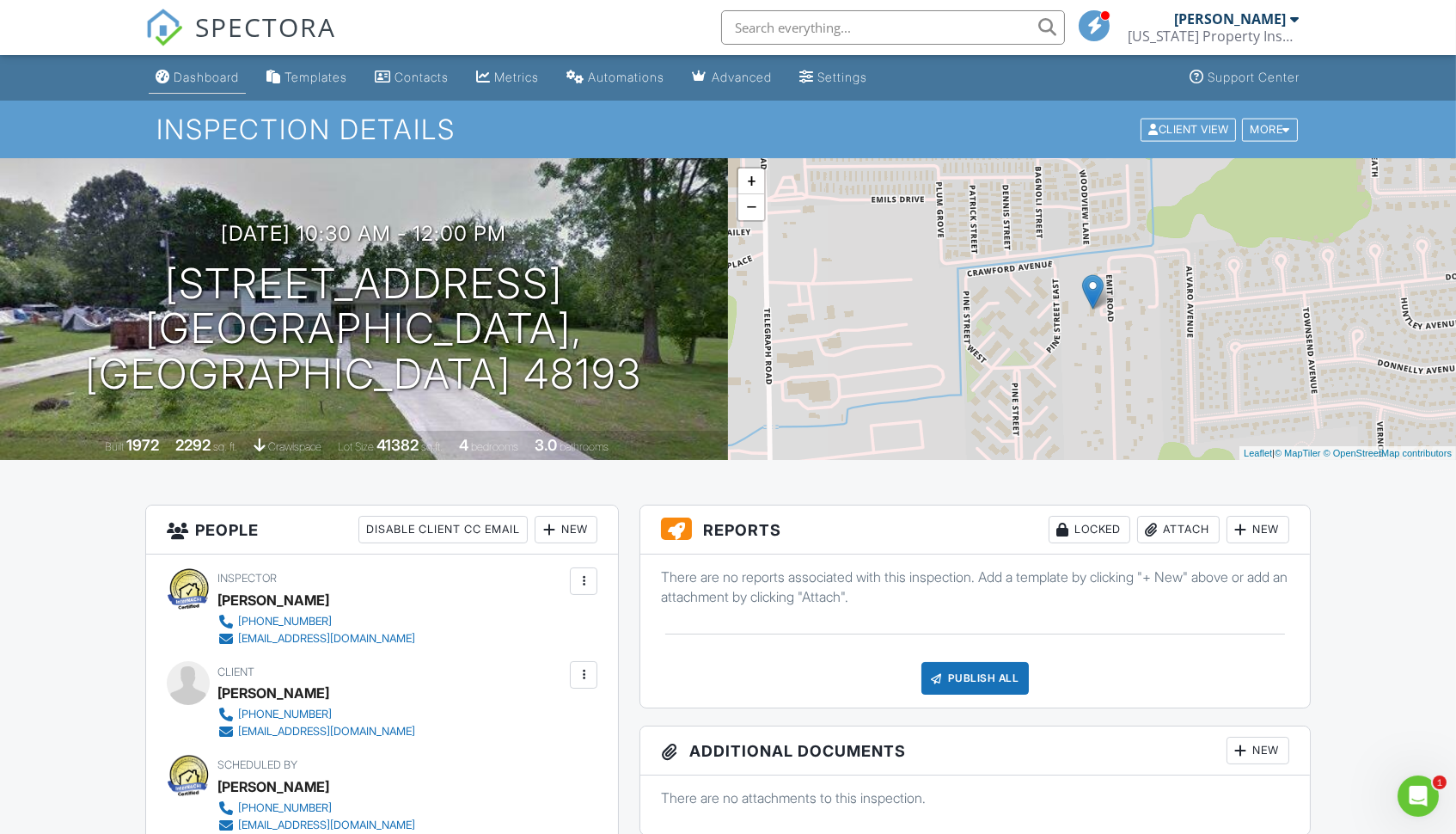 click on "Dashboard" at bounding box center [197, 77] 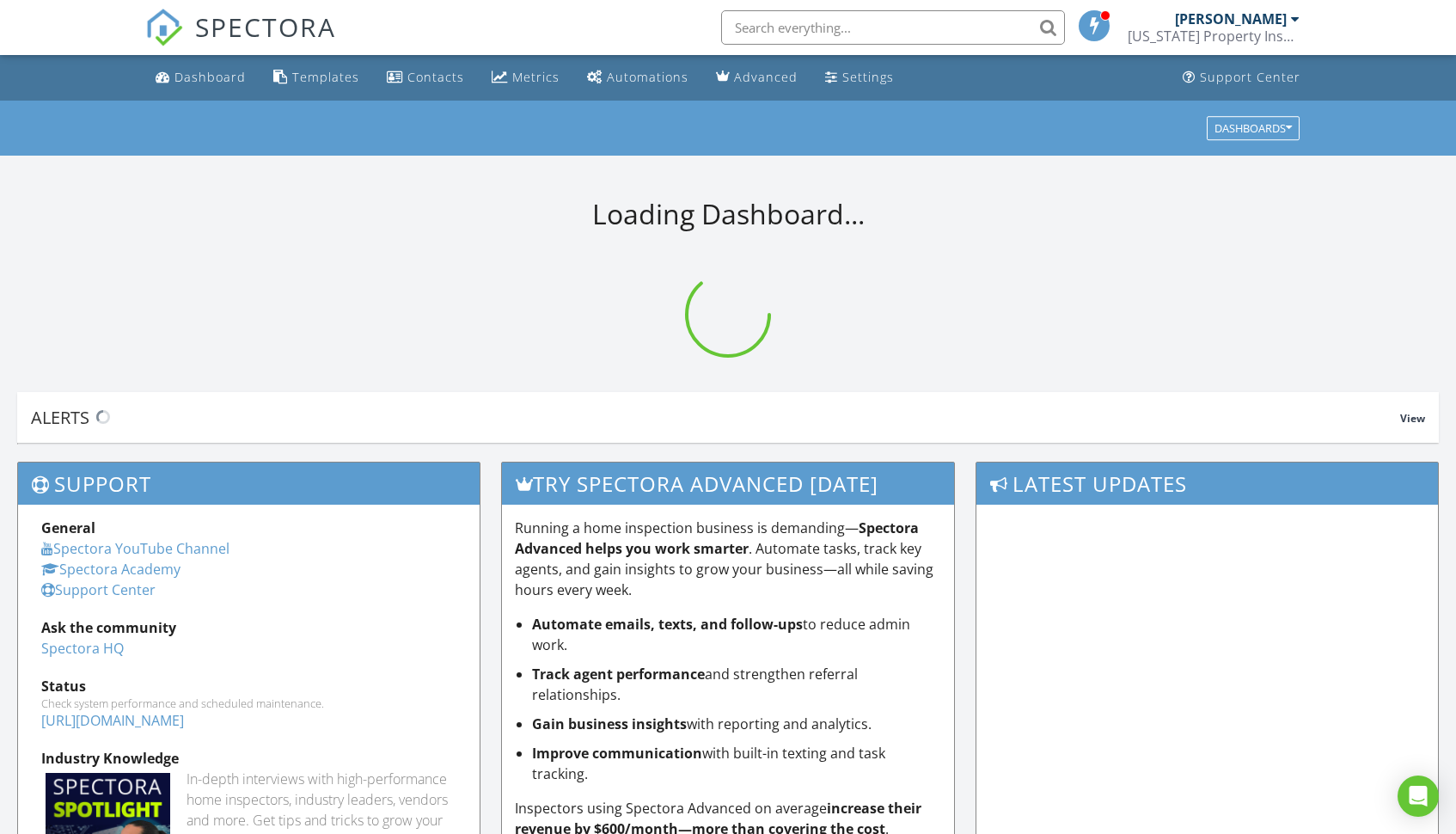scroll, scrollTop: 0, scrollLeft: 0, axis: both 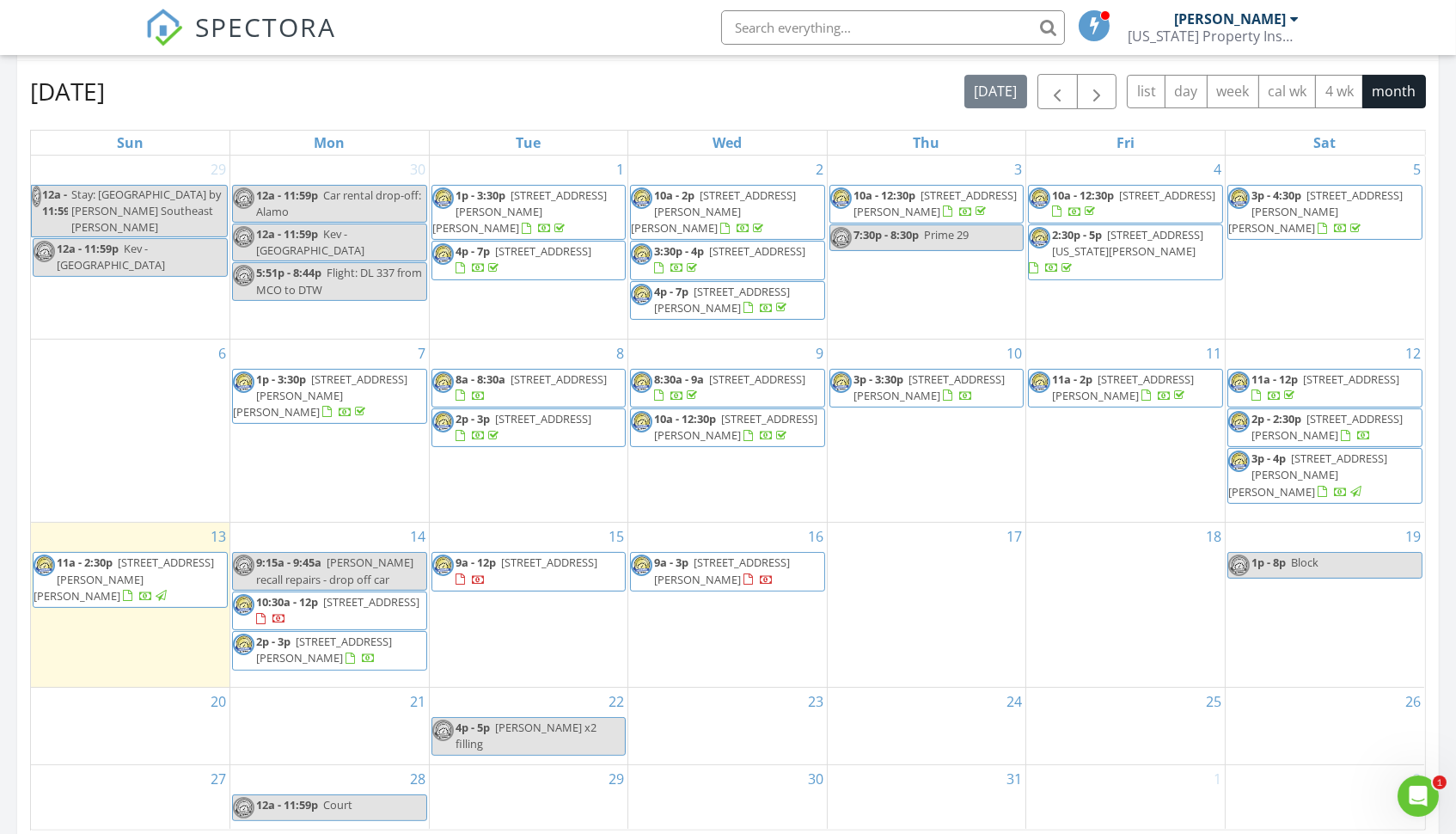 click on "18338 Emit Rd, BROWNSTOWN 48193" at bounding box center [371, 602] 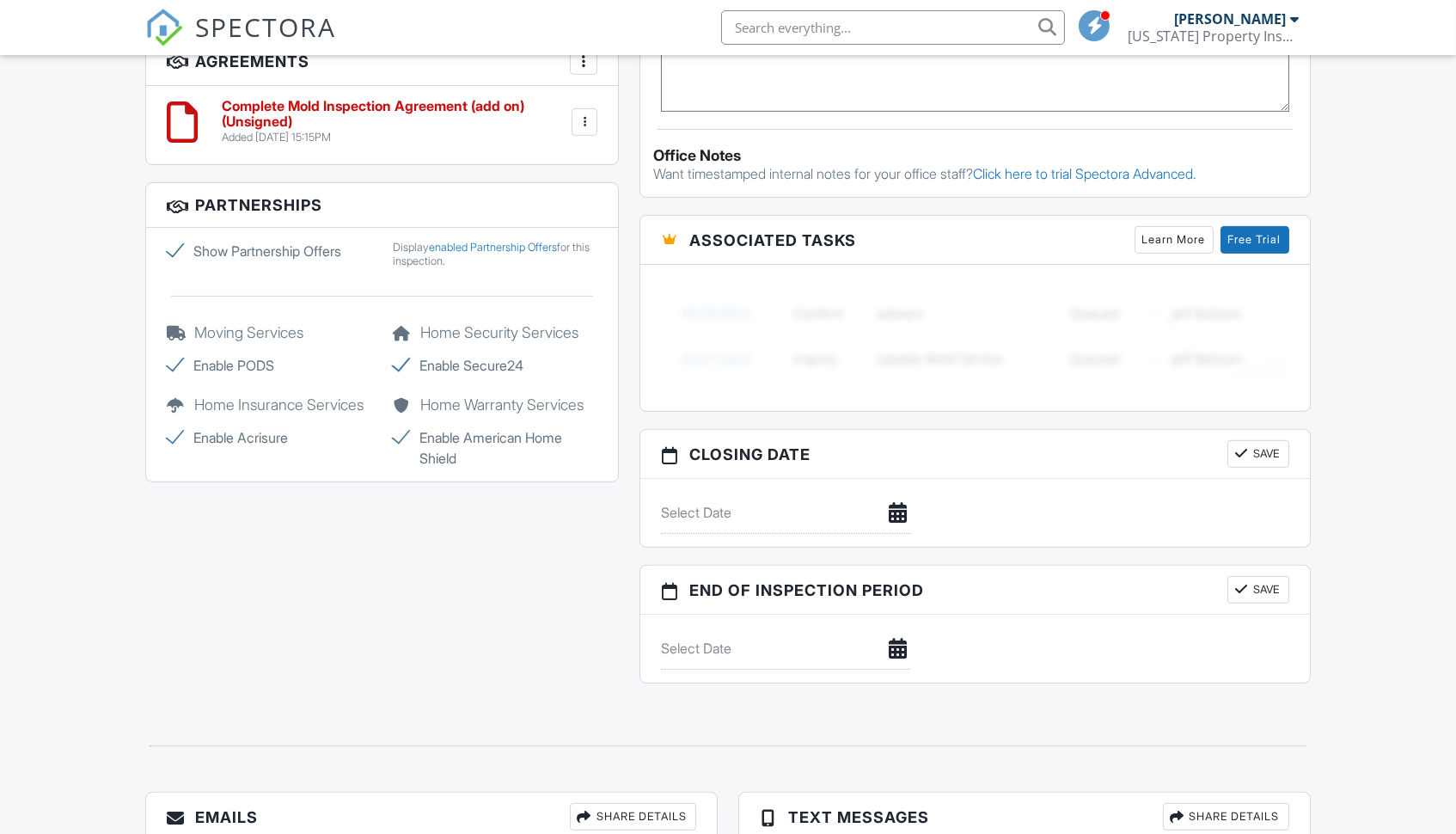 scroll, scrollTop: 0, scrollLeft: 0, axis: both 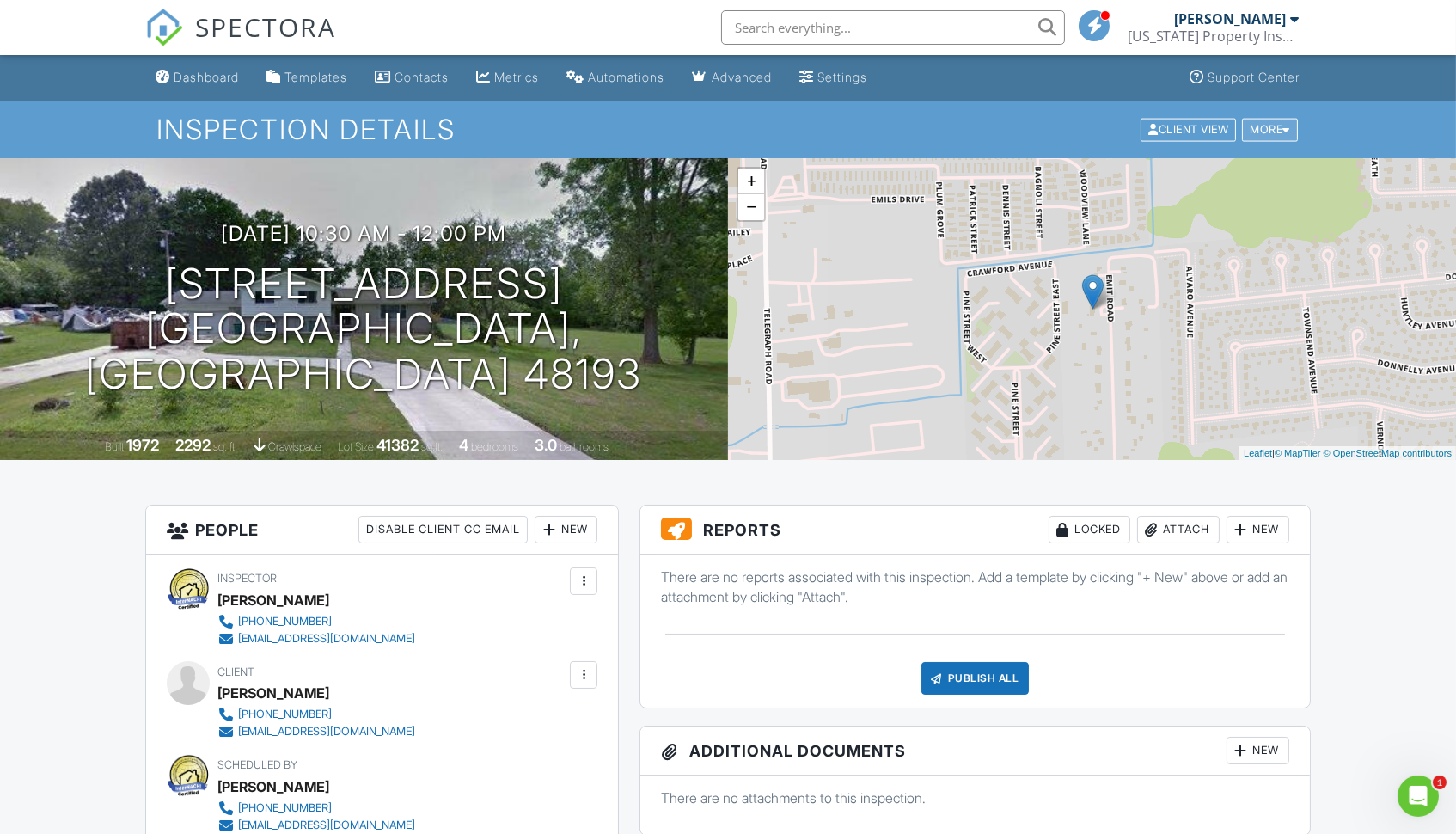 click on "More" at bounding box center [1269, 129] 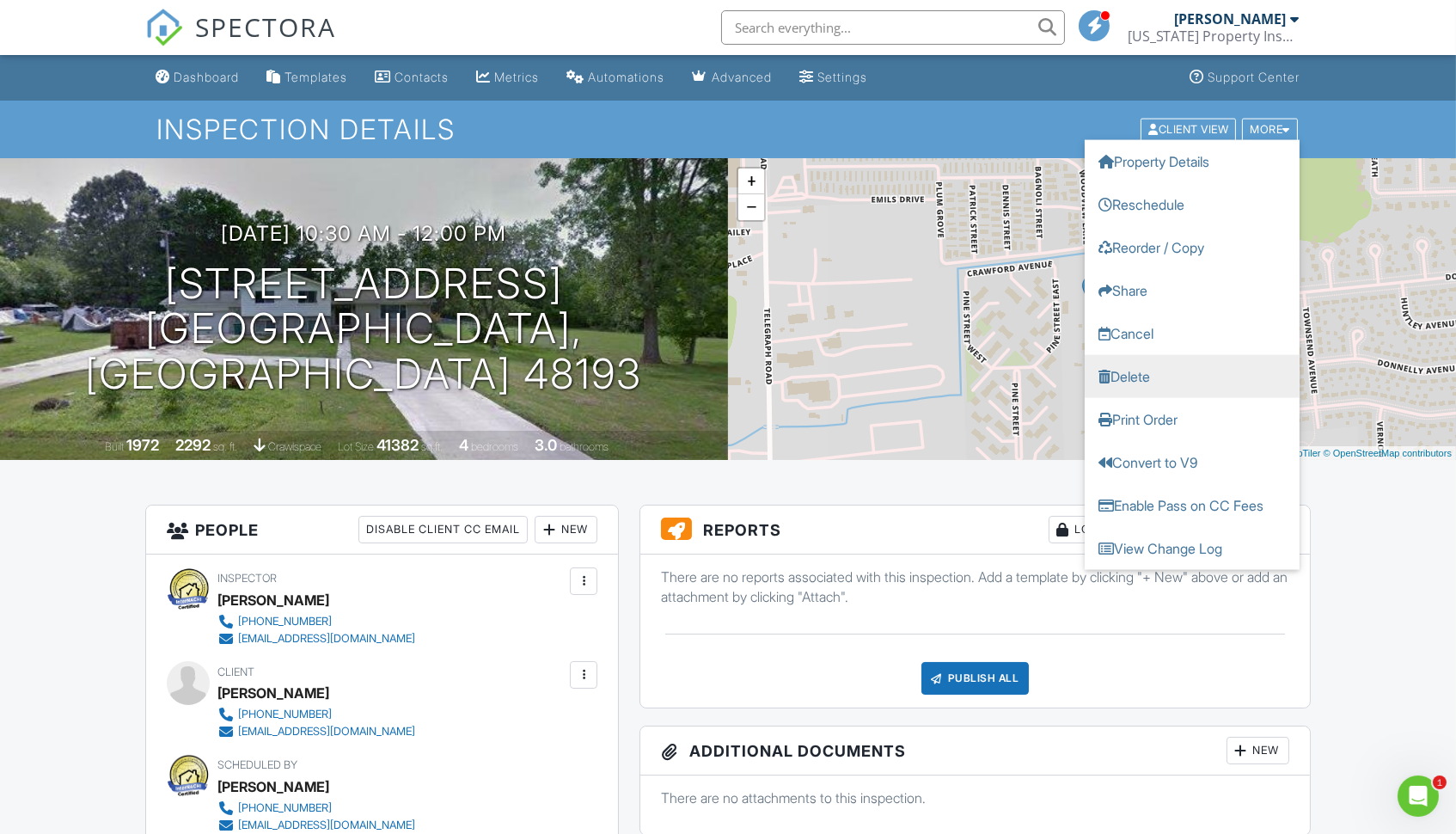 click on "Delete" at bounding box center (1192, 376) 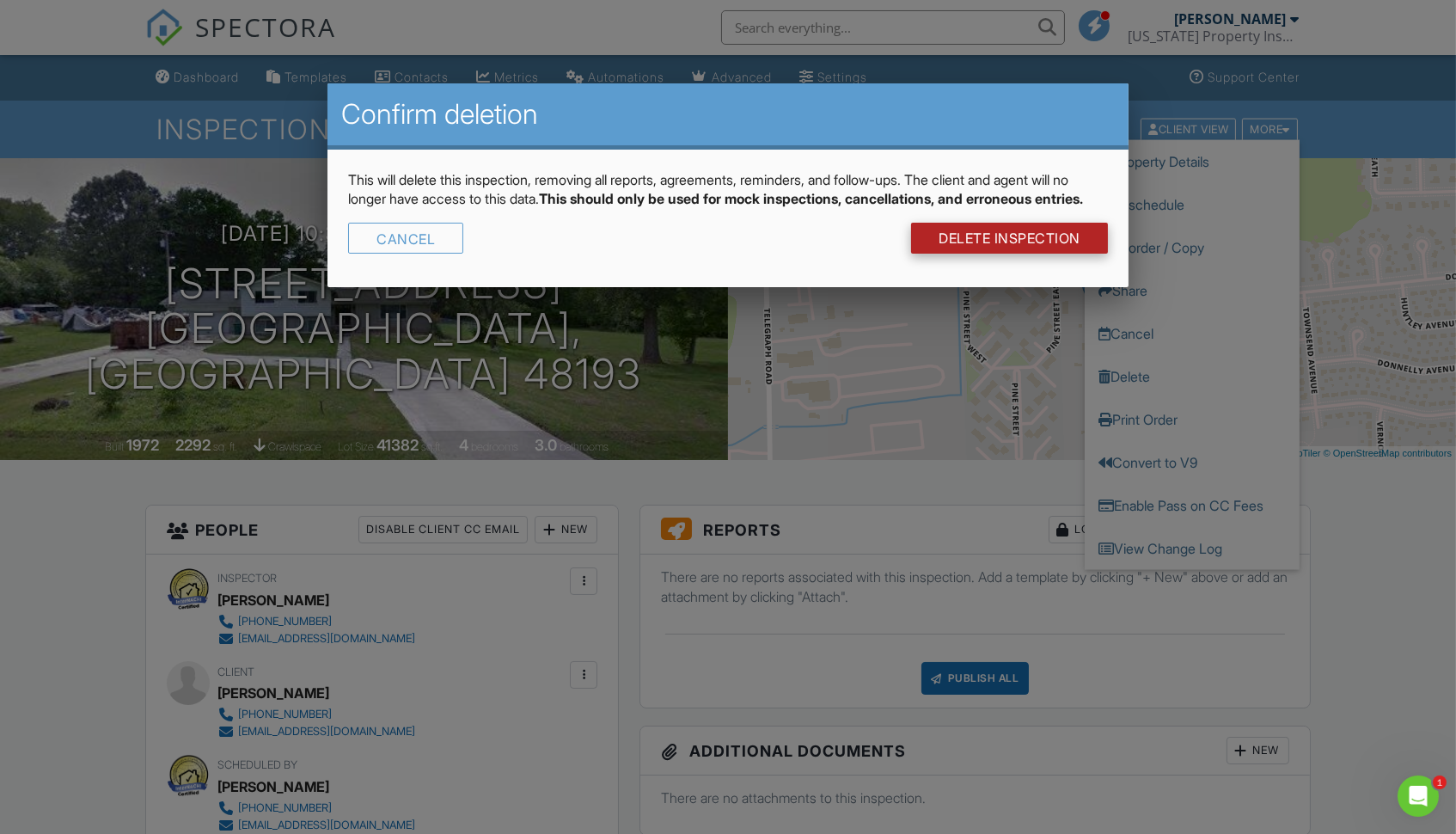 click on "DELETE Inspection" at bounding box center (1009, 238) 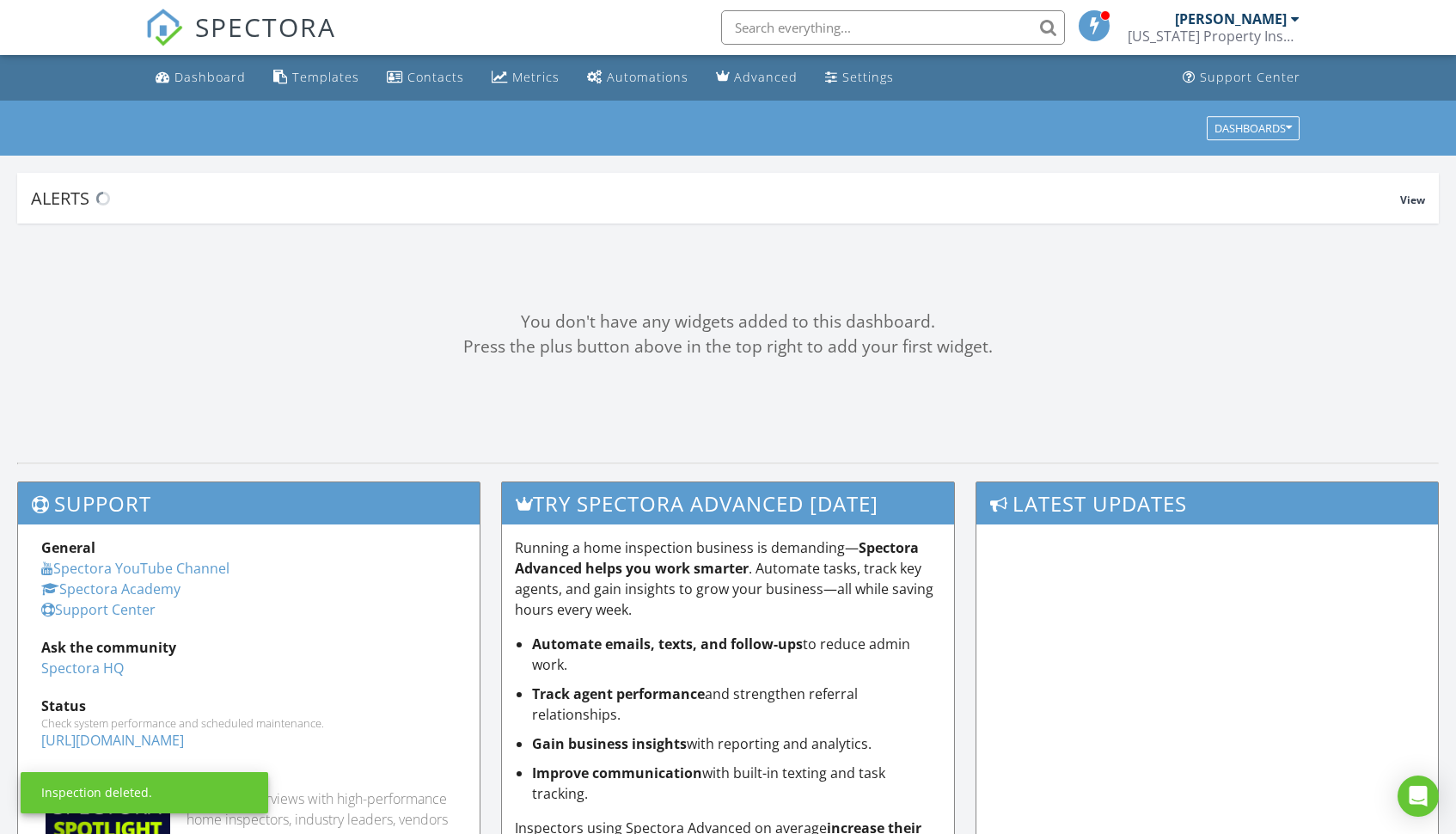scroll, scrollTop: 0, scrollLeft: 0, axis: both 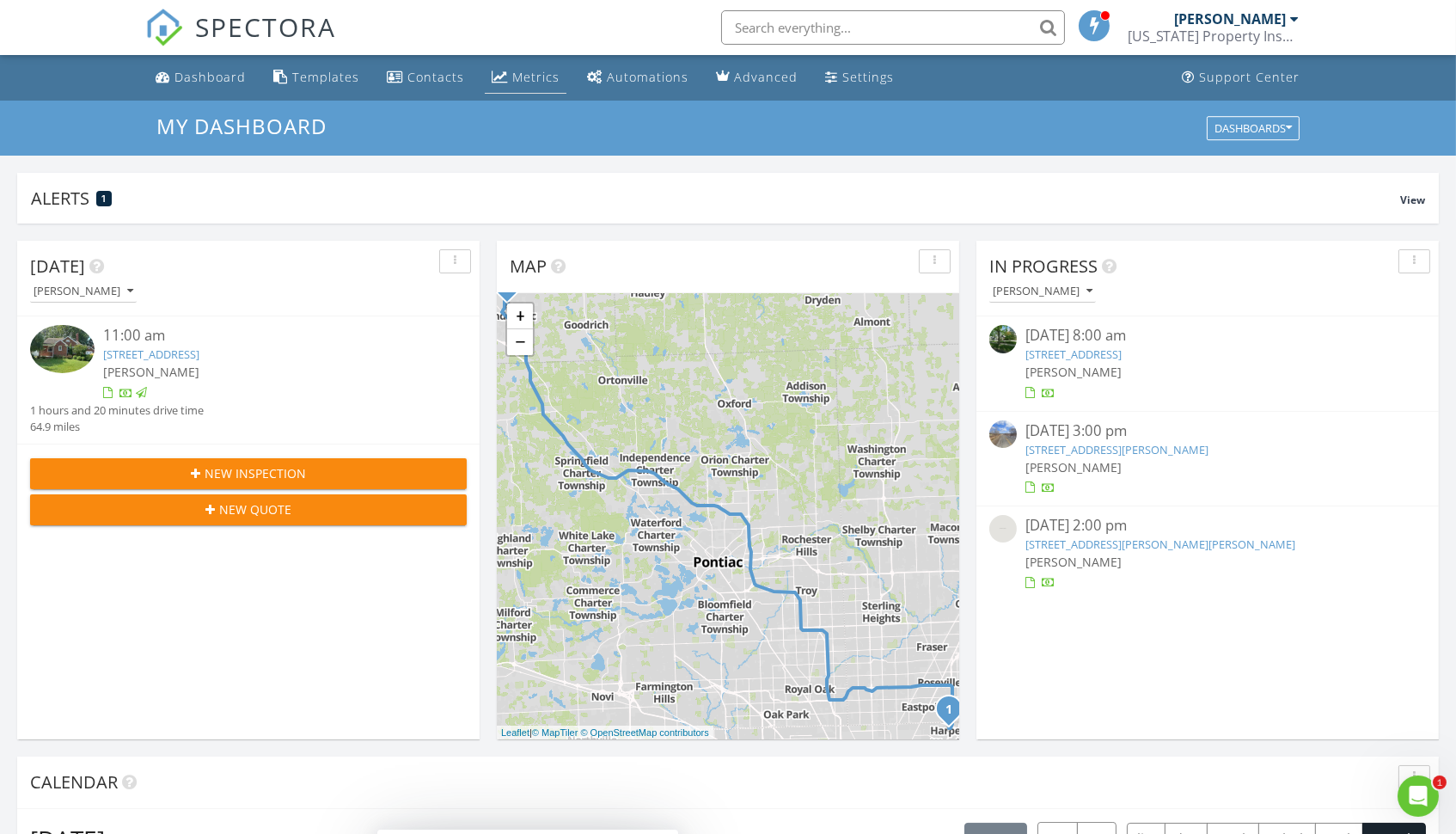click on "Metrics" at bounding box center (525, 77) 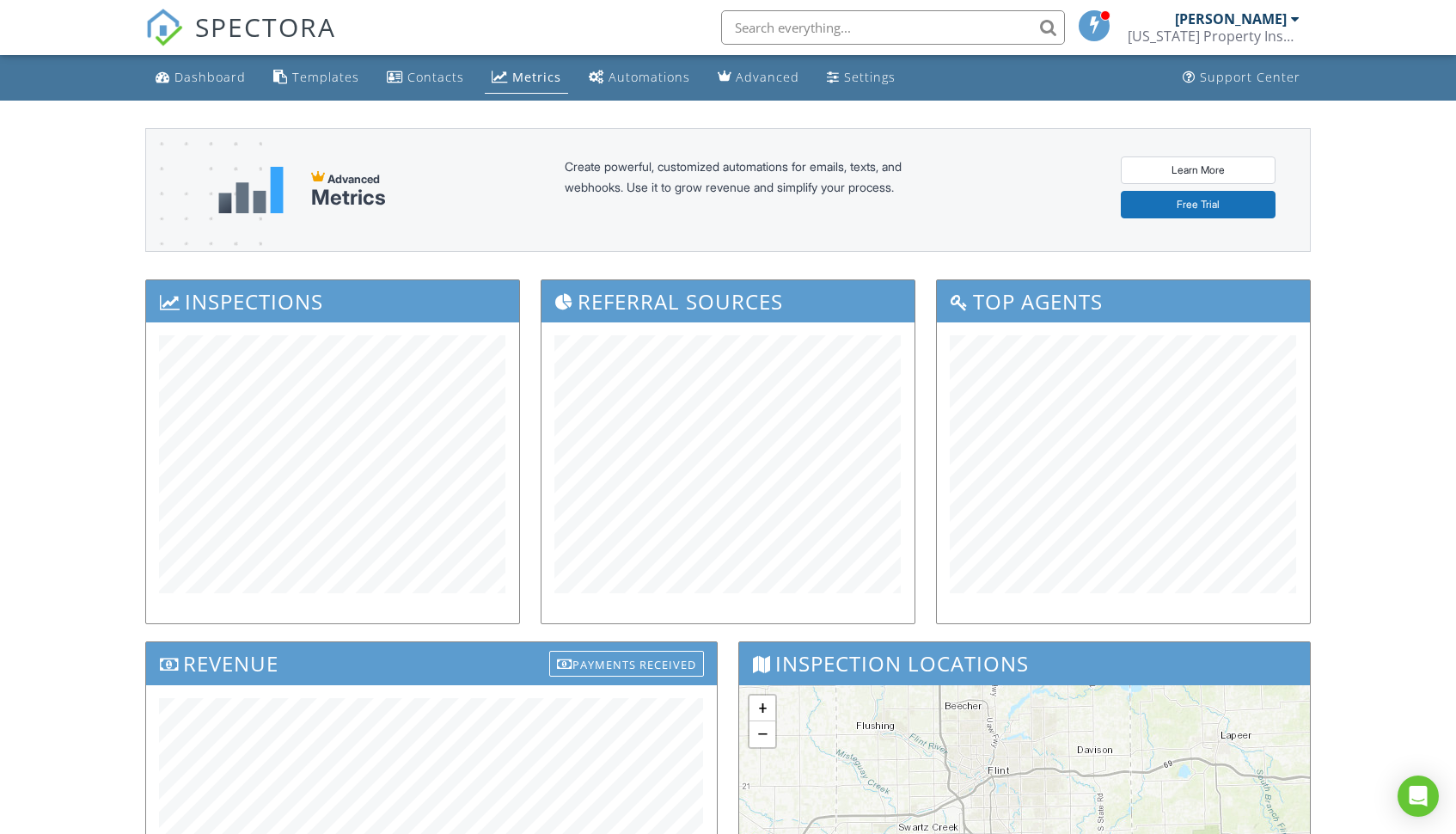 scroll, scrollTop: 0, scrollLeft: 0, axis: both 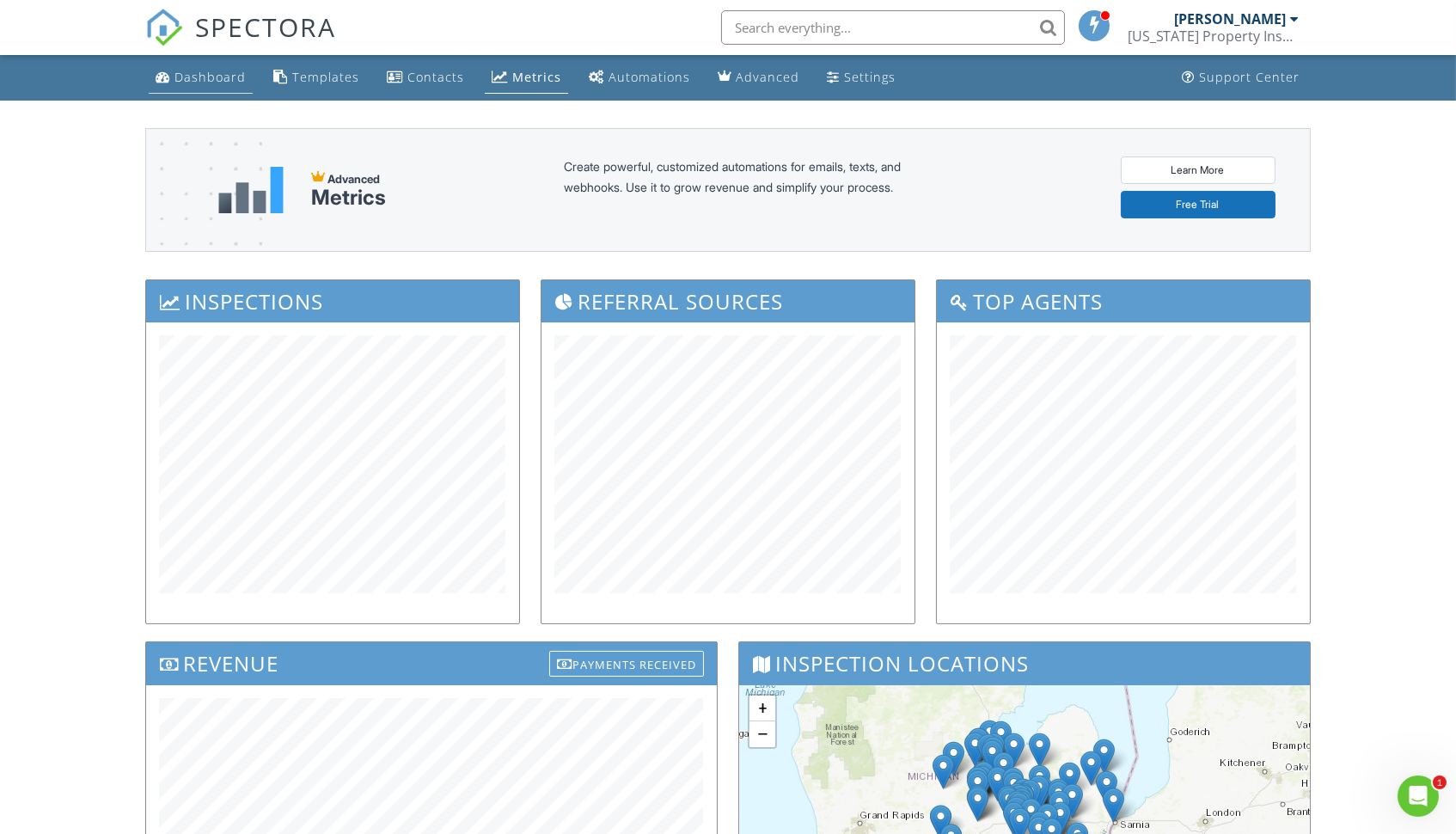 click on "Dashboard" at bounding box center [210, 77] 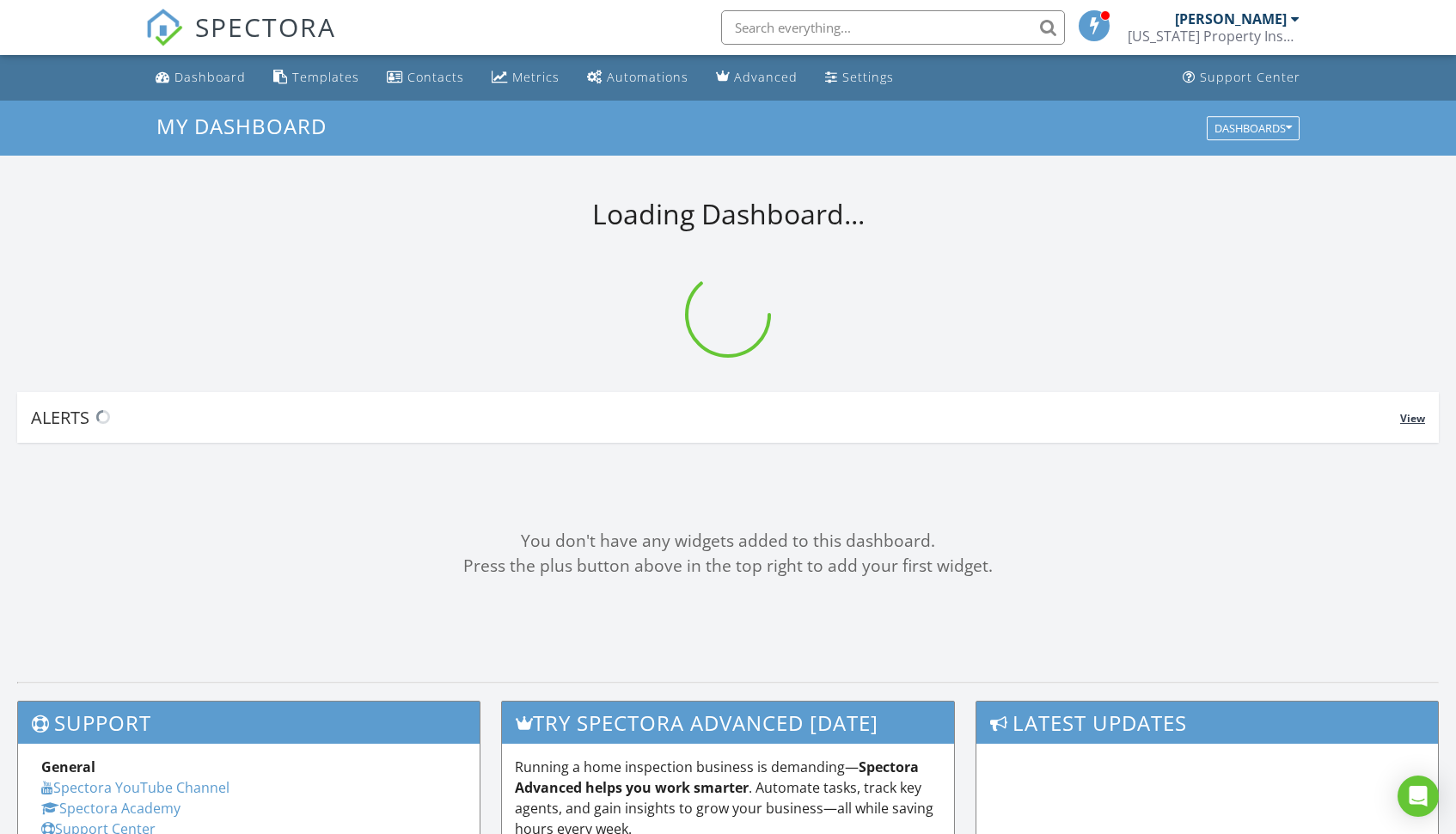 scroll, scrollTop: 0, scrollLeft: 0, axis: both 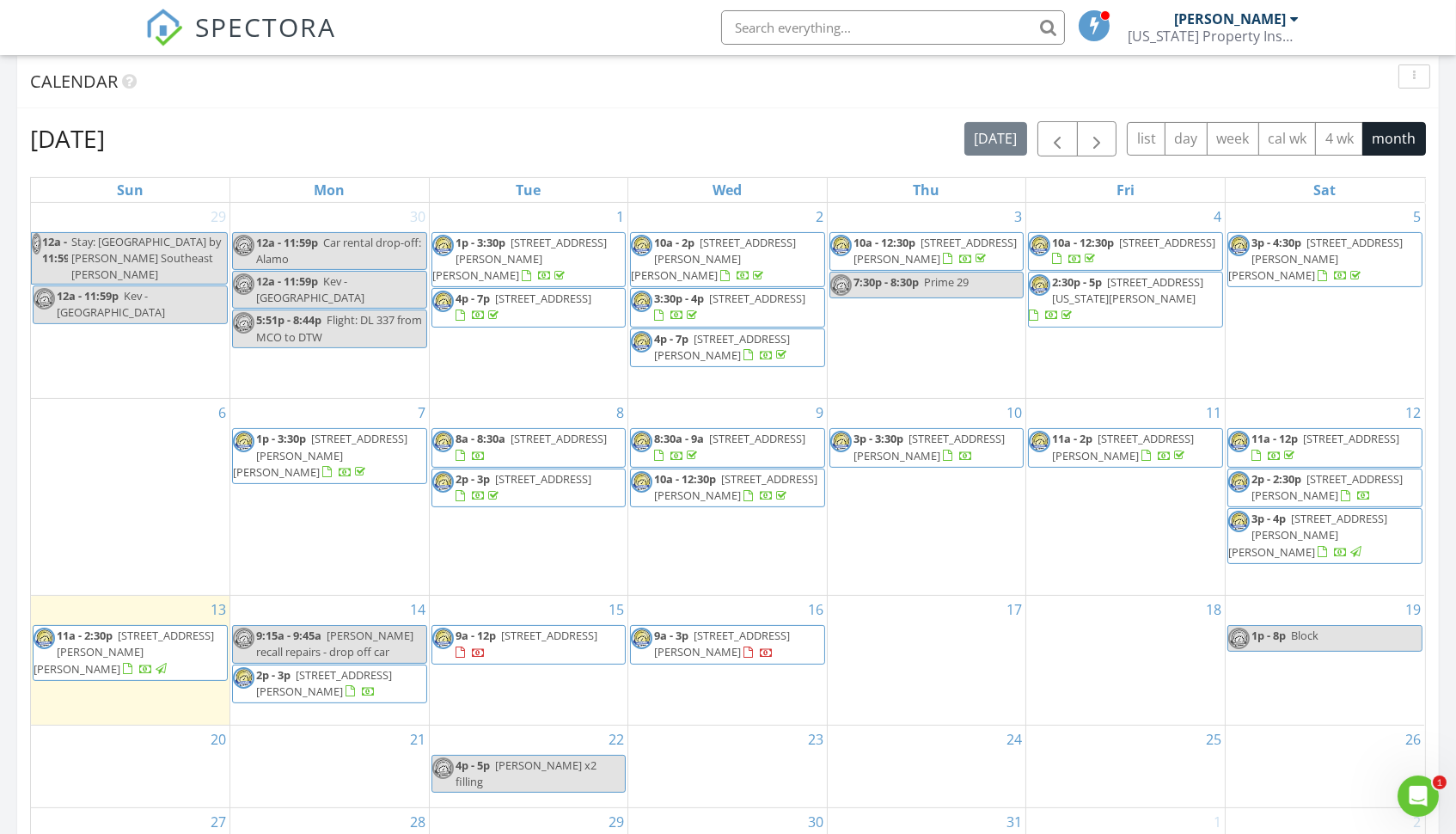 click 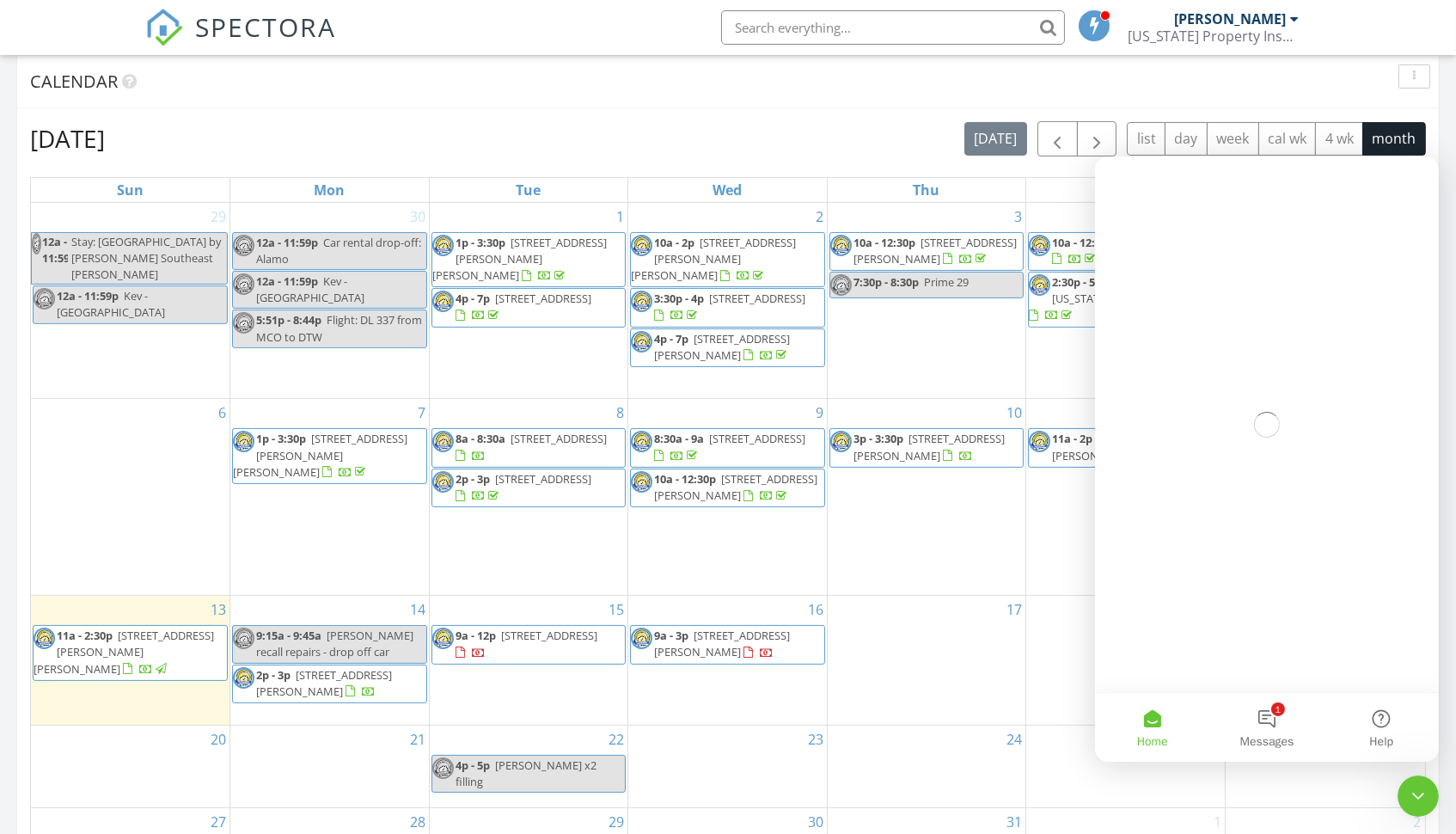 scroll, scrollTop: 0, scrollLeft: 0, axis: both 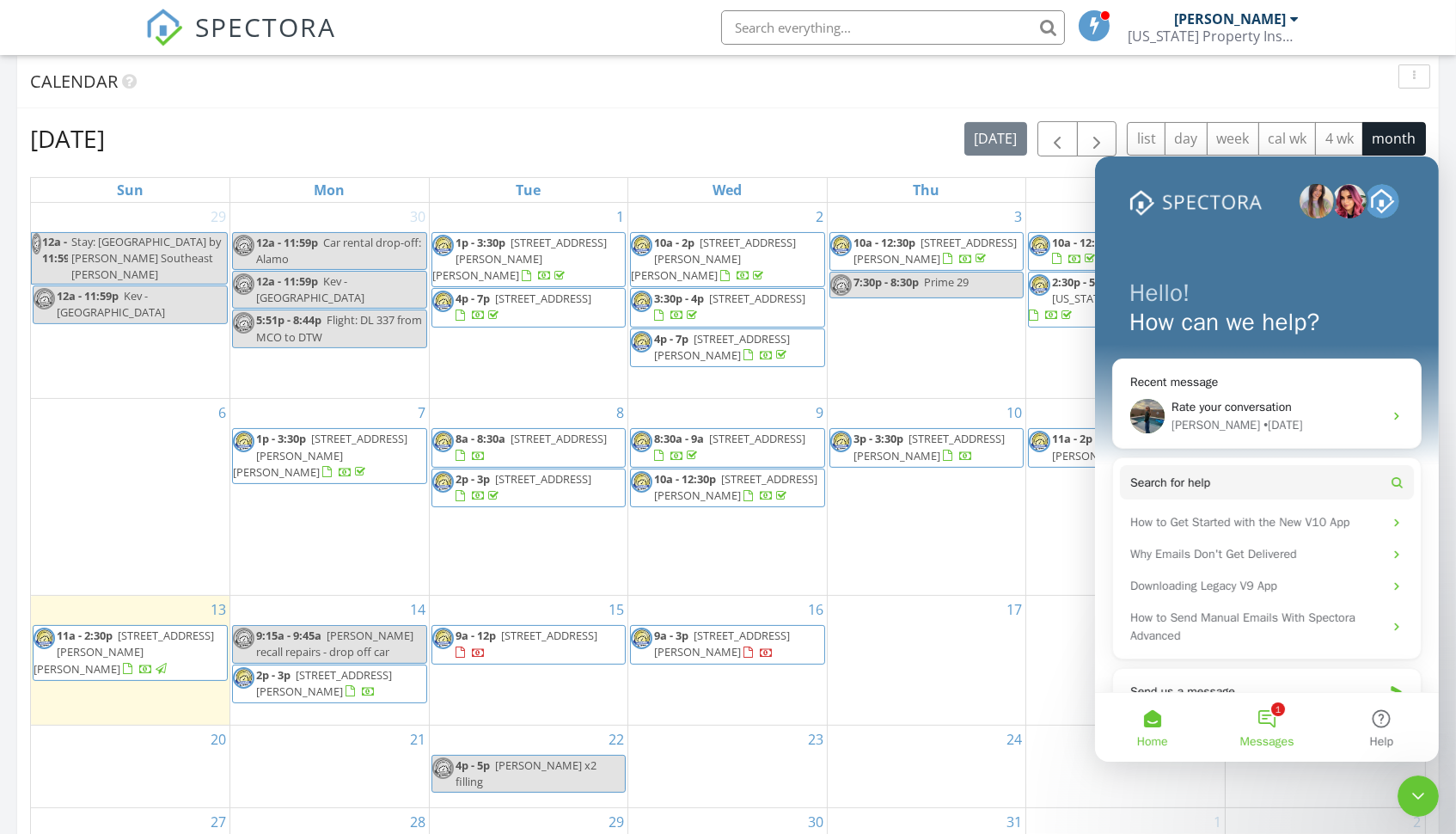 click on "1 Messages" at bounding box center (1265, 727) 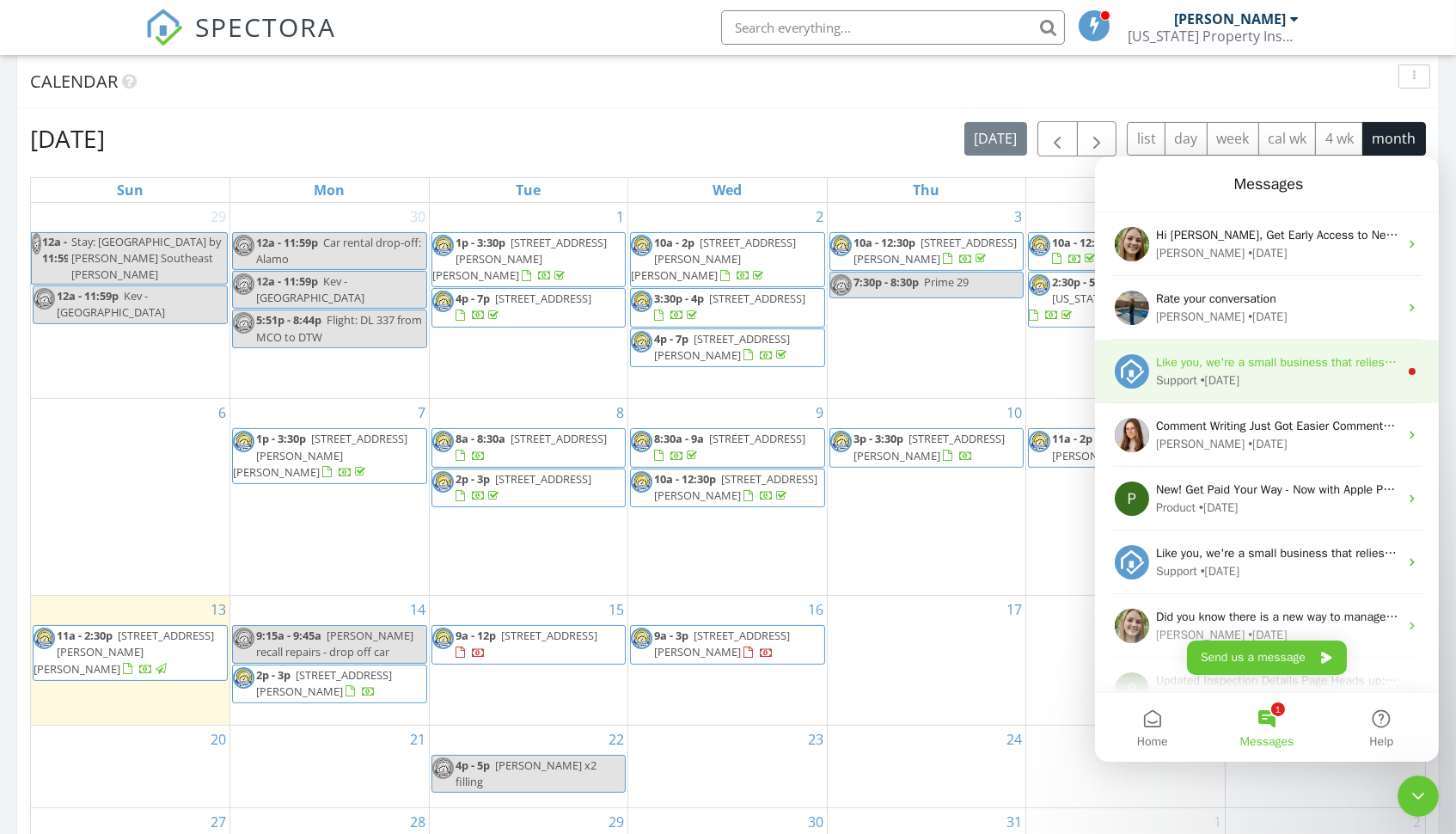 click on "Like you, we're a small business that relies on reviews to grow.  If you have a few minutes, we'd love it if you can leave us a review on Capterra:      If not, no problem - we'll ask you again later. Support •  5d ago" at bounding box center (1266, 371) 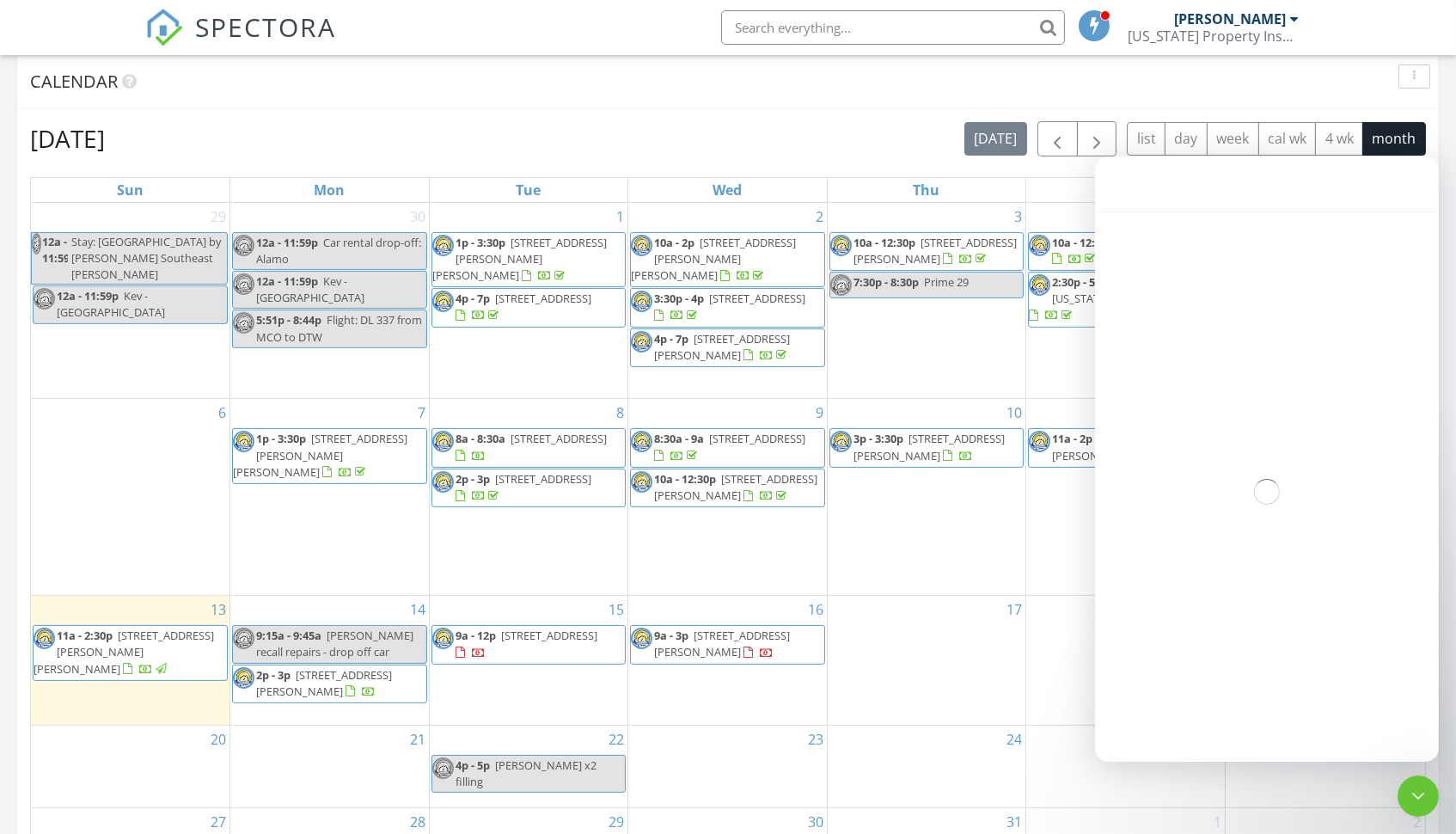 scroll, scrollTop: 566, scrollLeft: 0, axis: vertical 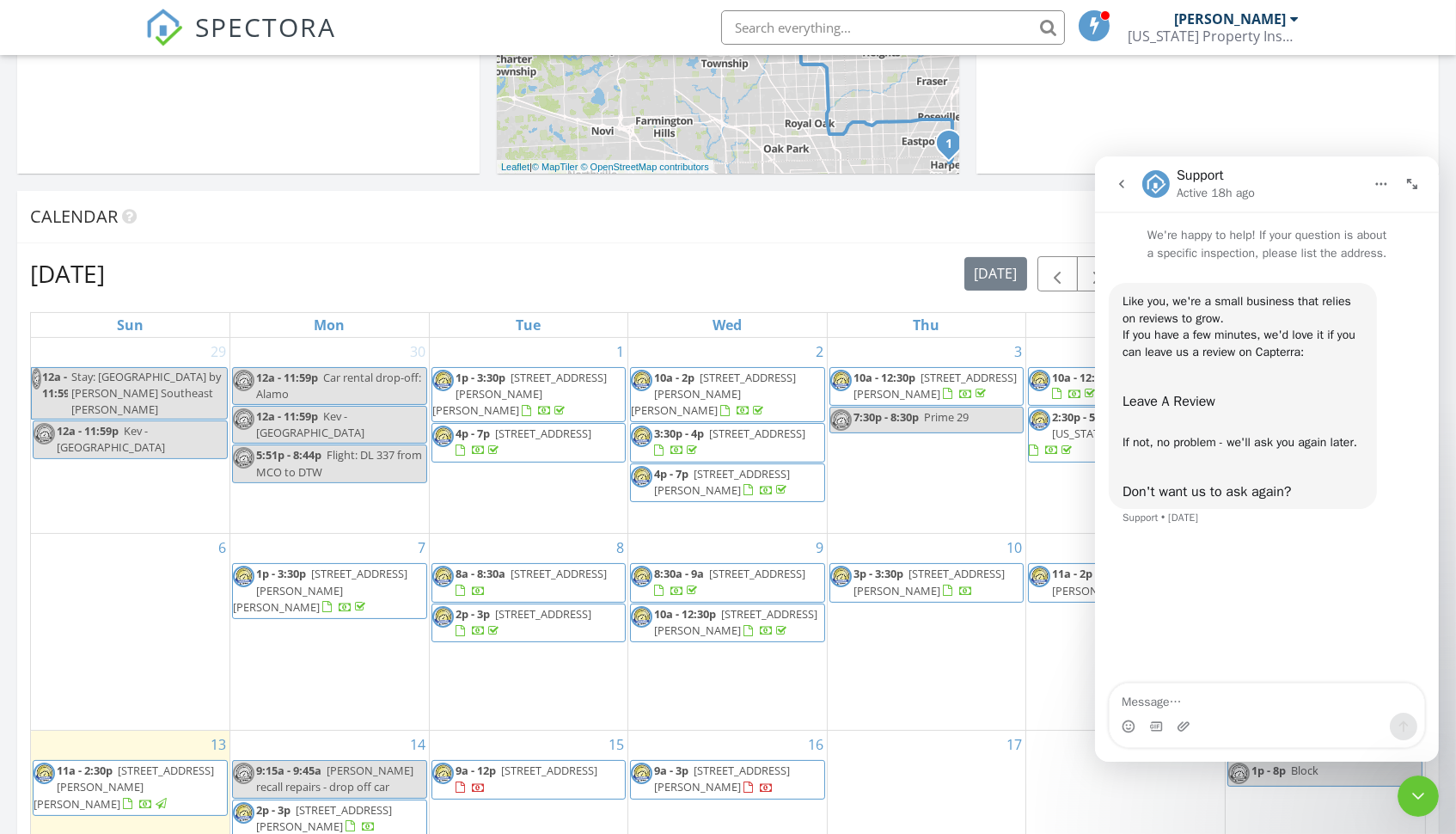 click 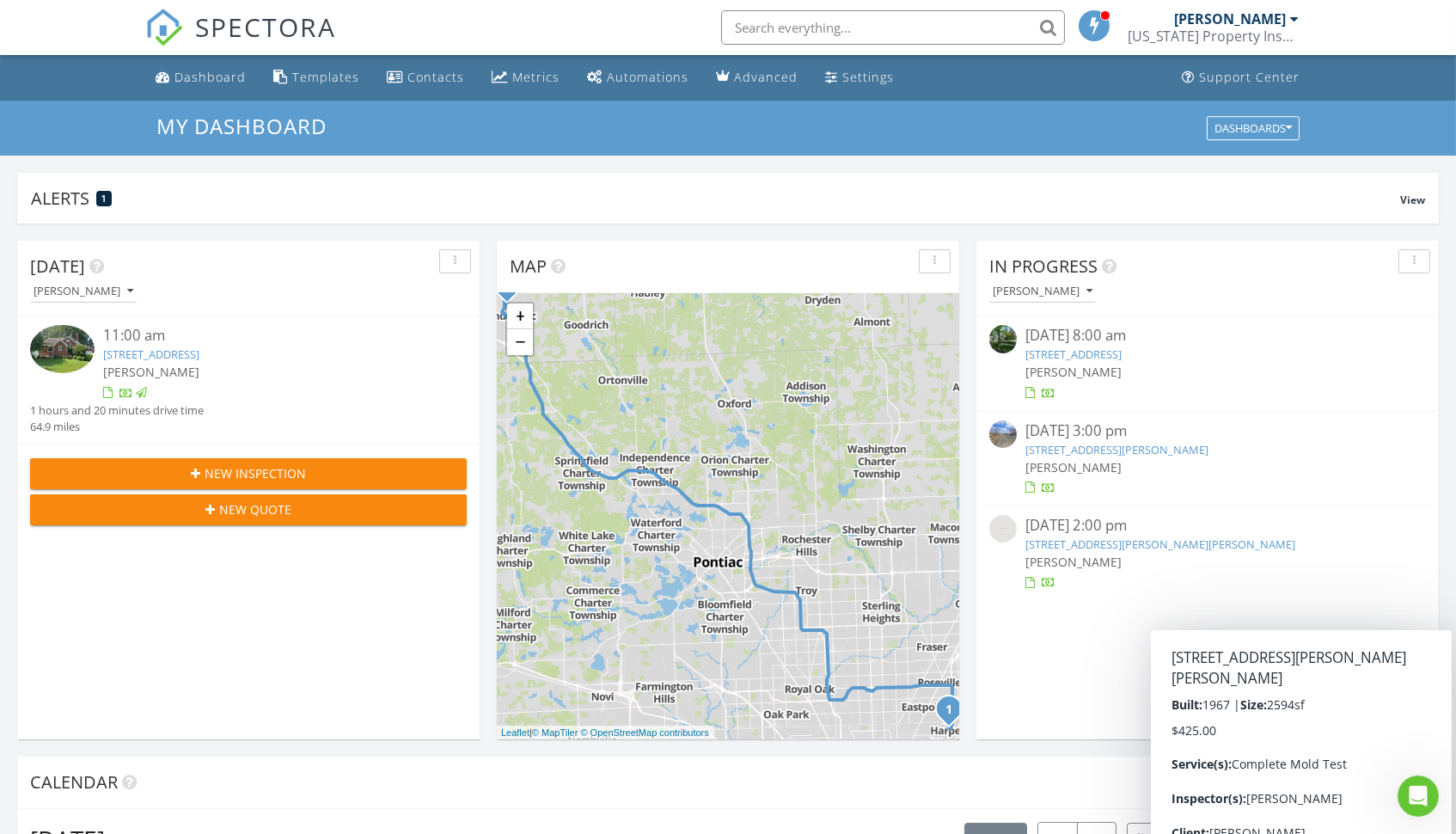 scroll, scrollTop: 0, scrollLeft: 0, axis: both 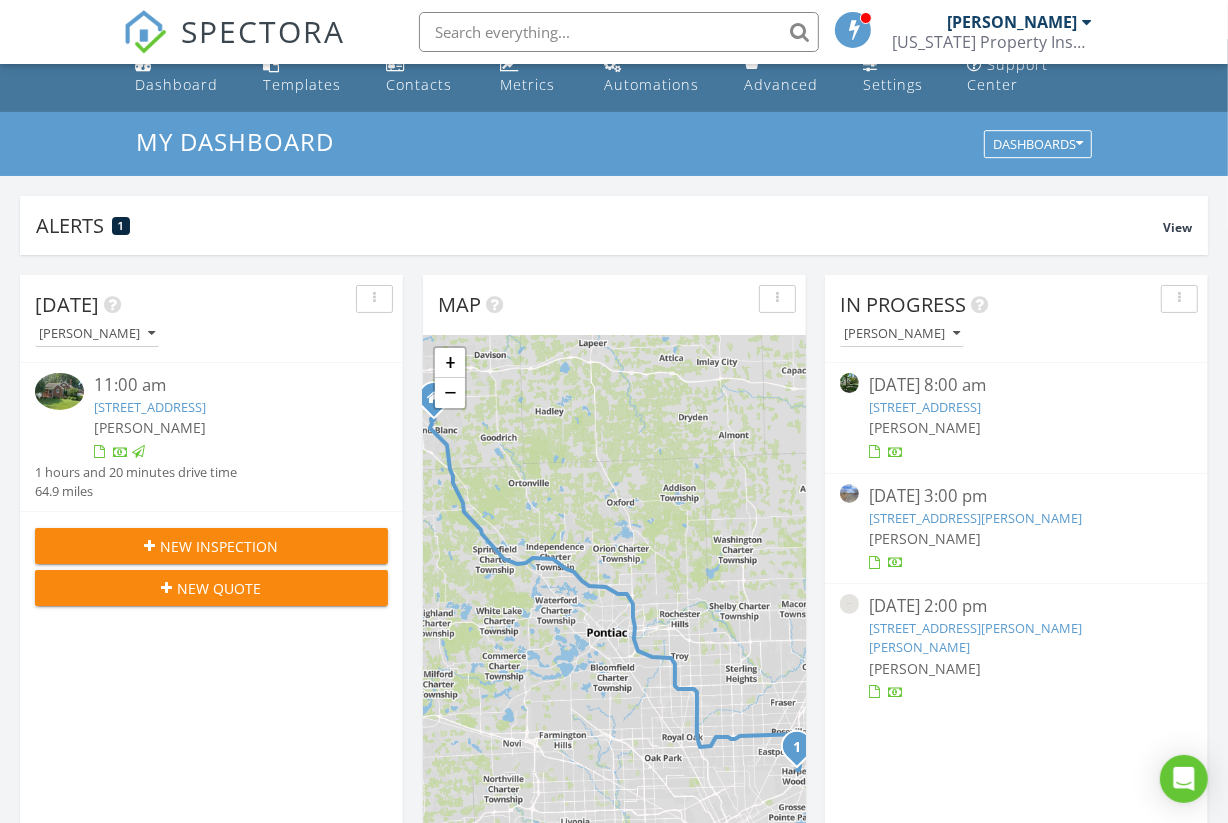 click on "[STREET_ADDRESS]" at bounding box center [150, 407] 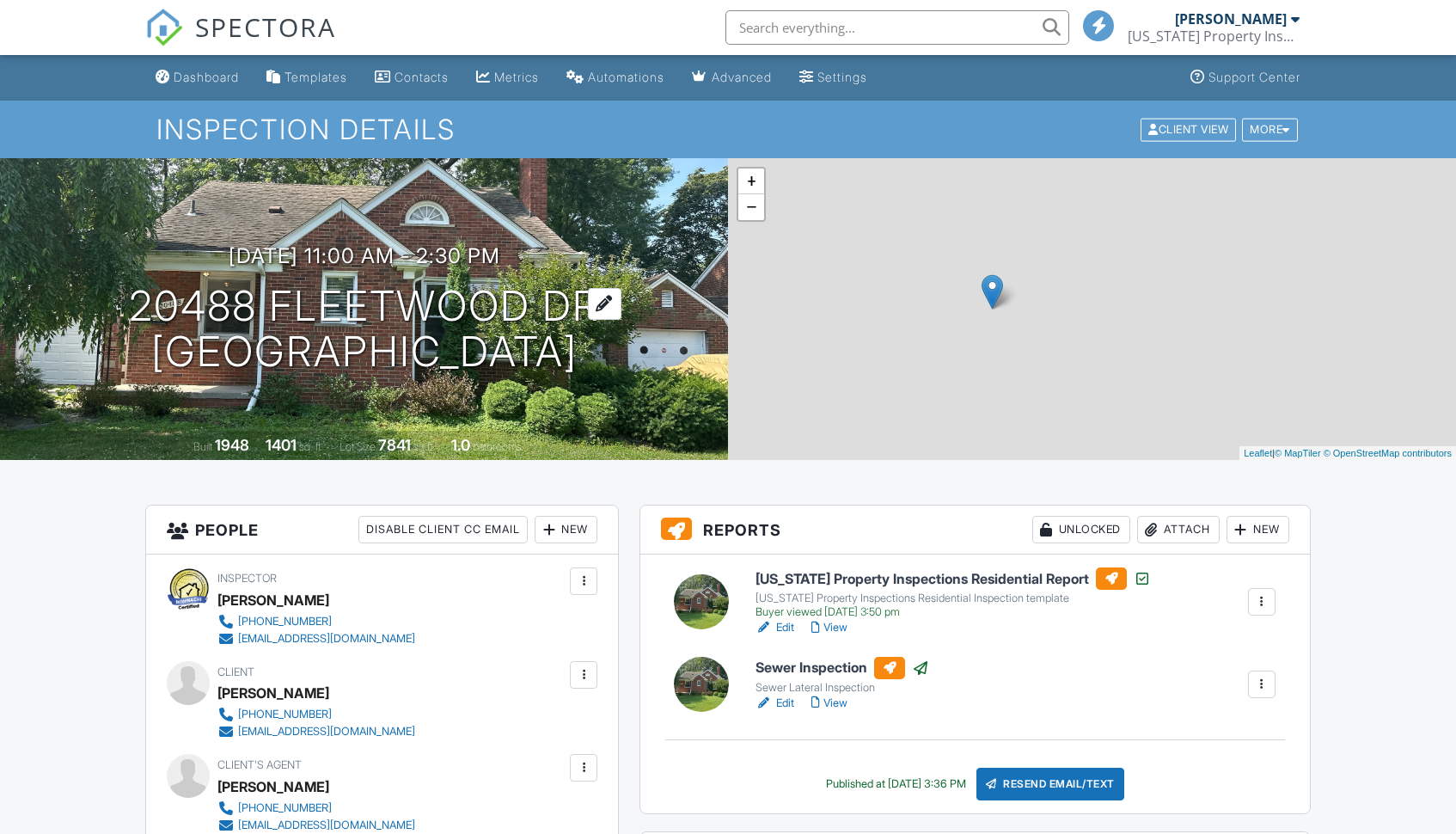 scroll, scrollTop: 0, scrollLeft: 0, axis: both 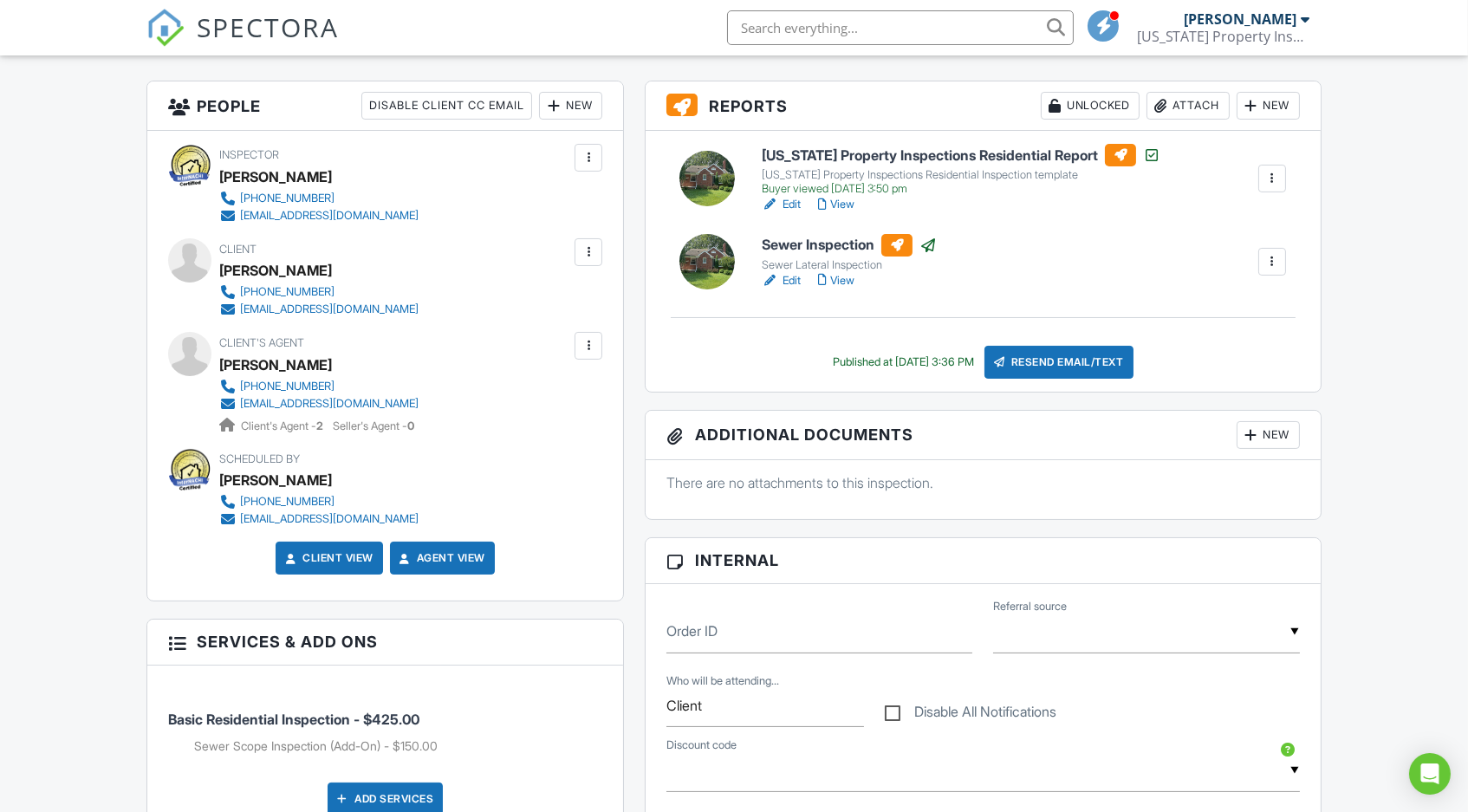 click at bounding box center (588, 346) 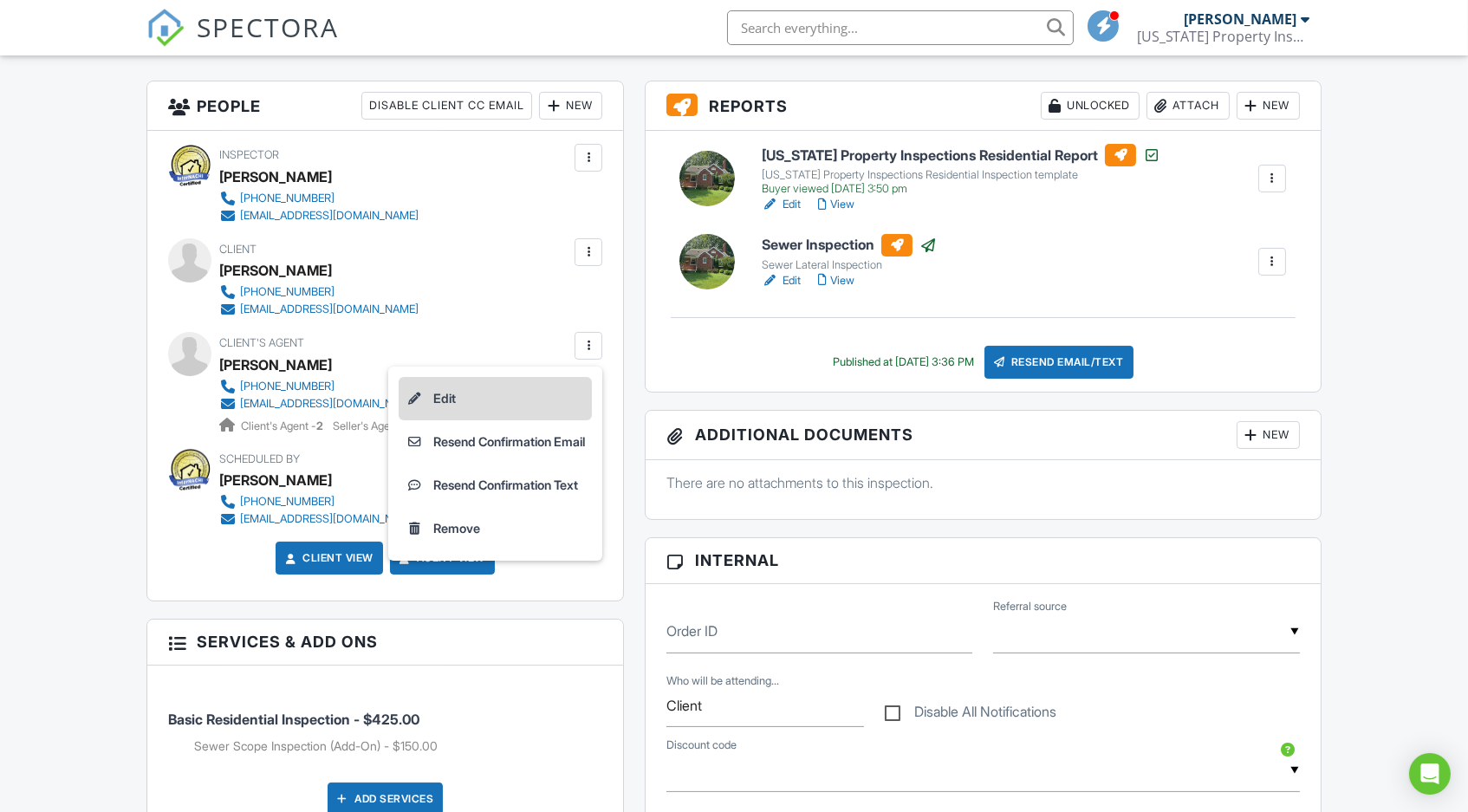 click on "Edit" at bounding box center (495, 399) 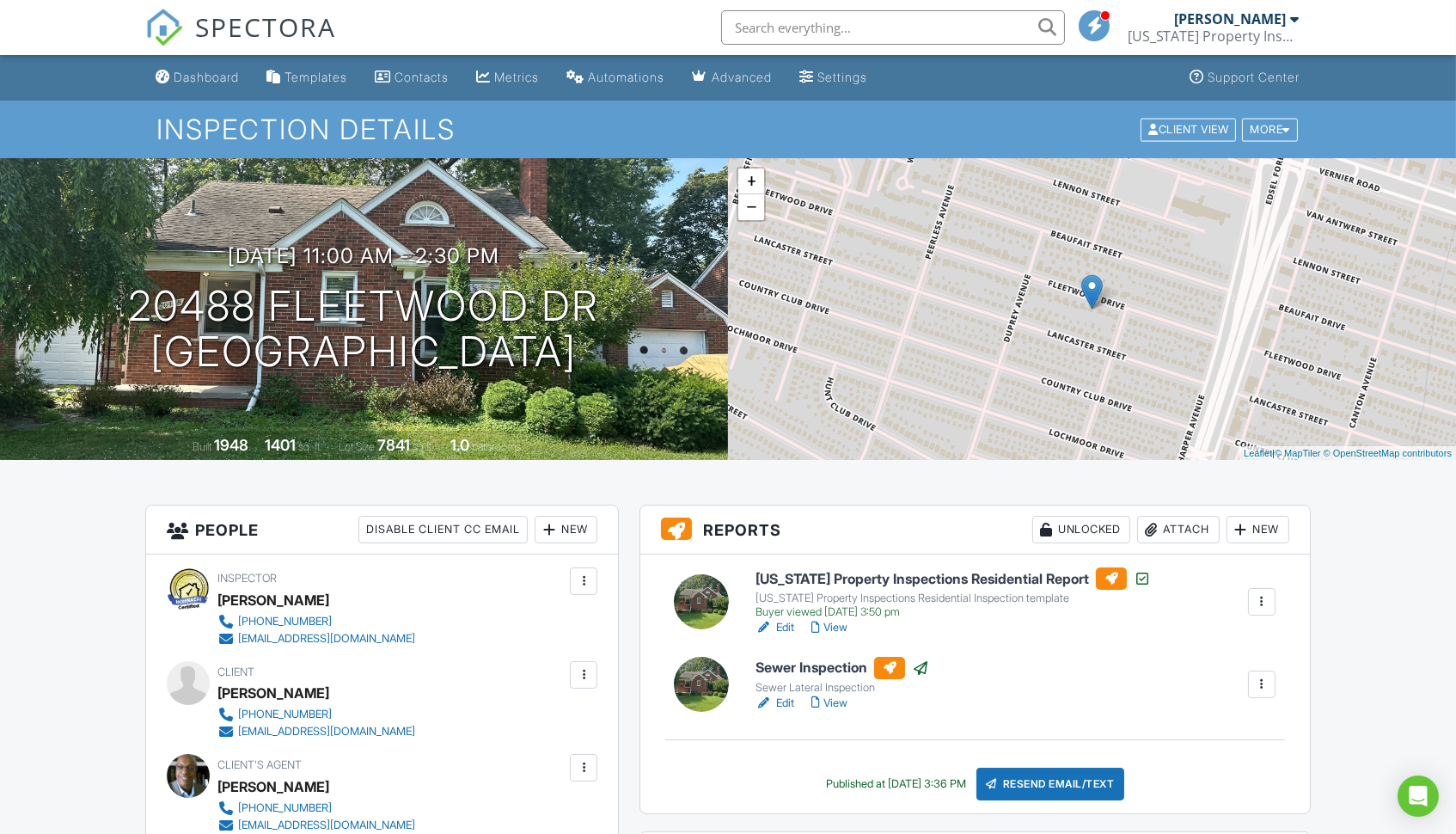 scroll, scrollTop: 425, scrollLeft: 0, axis: vertical 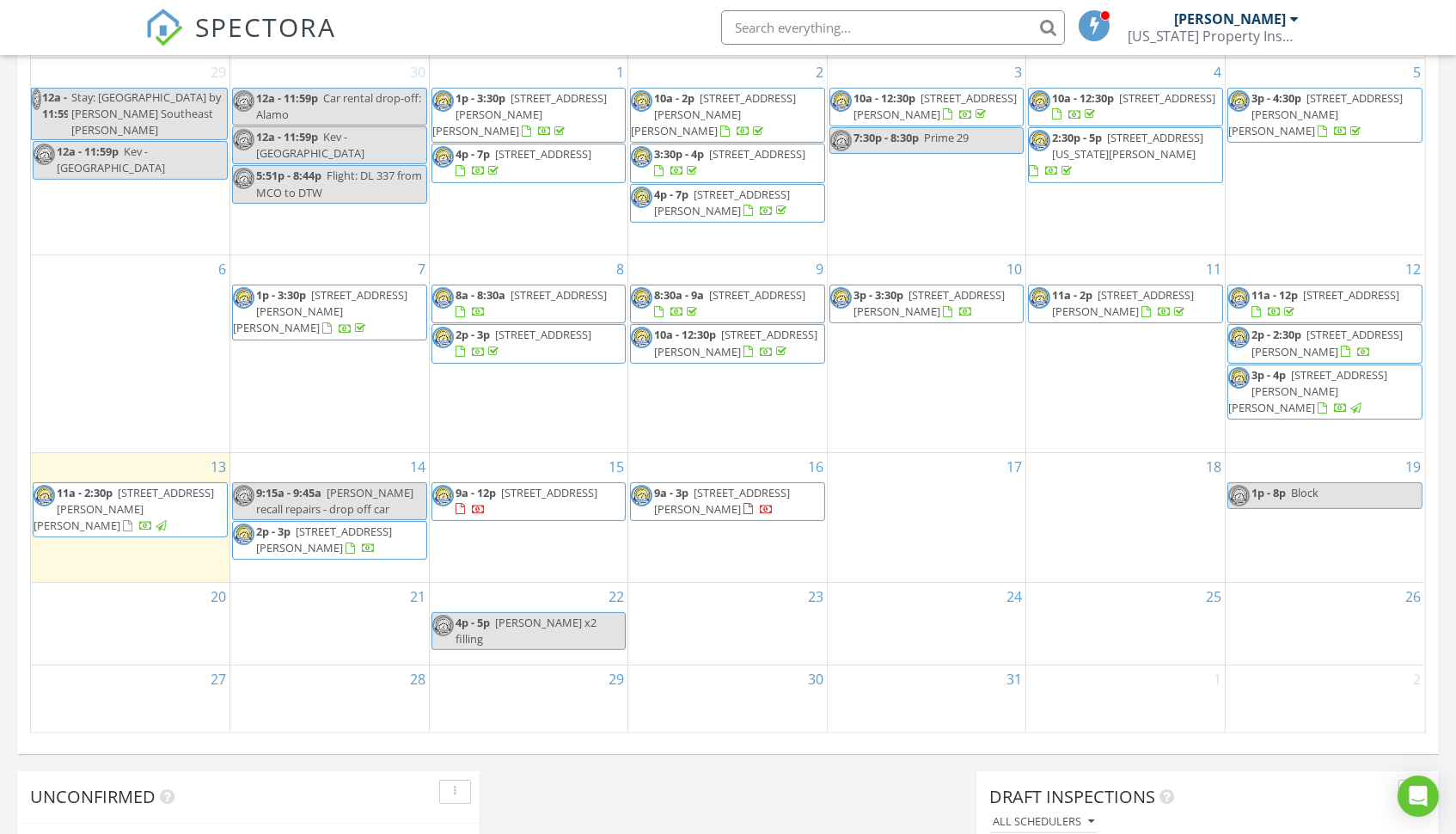 click on "20488 Fleetwood Dr, Harper Woods 48225" at bounding box center (124, 509) 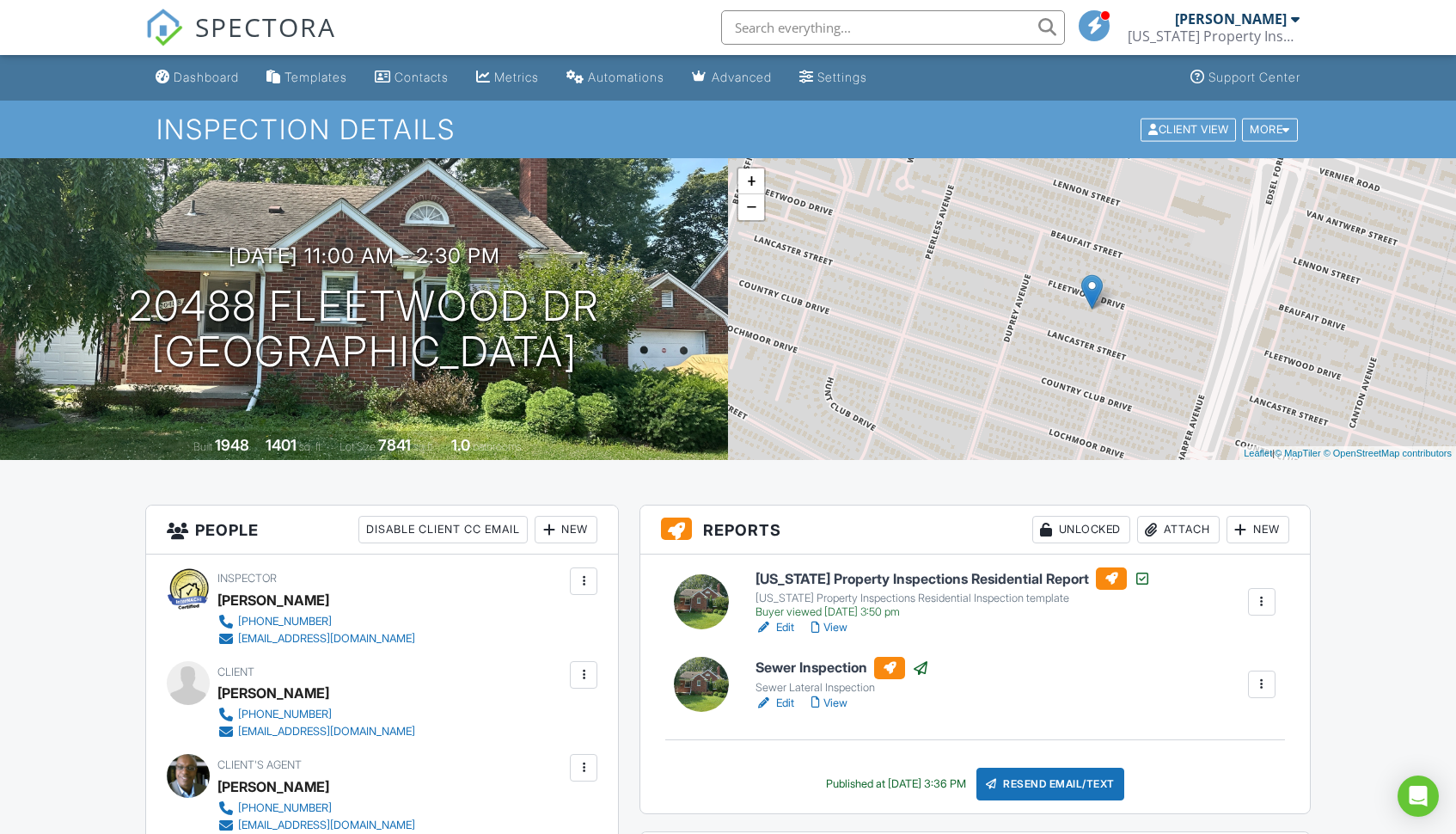 scroll, scrollTop: 48, scrollLeft: 0, axis: vertical 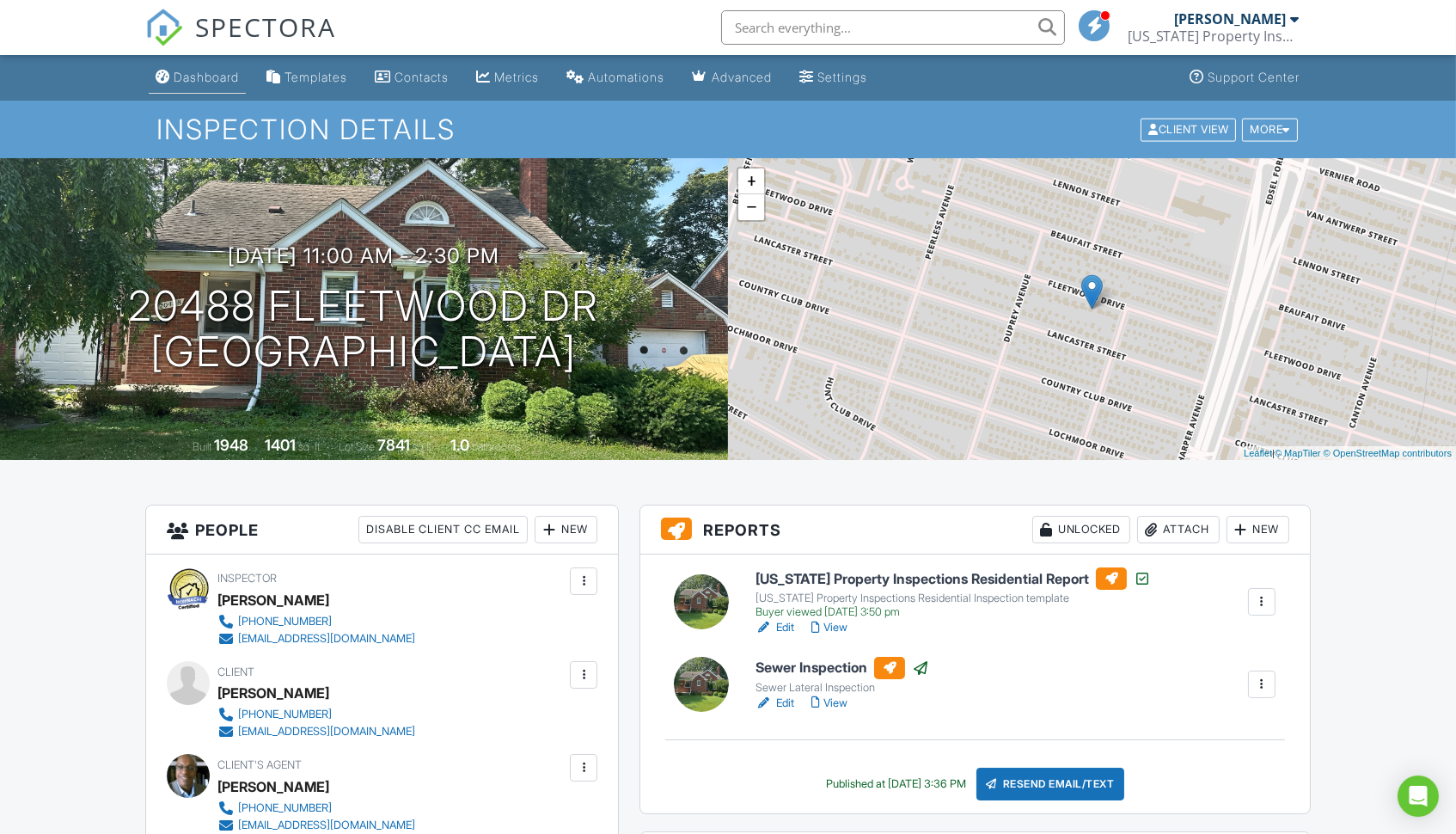 click on "Dashboard" at bounding box center [206, 77] 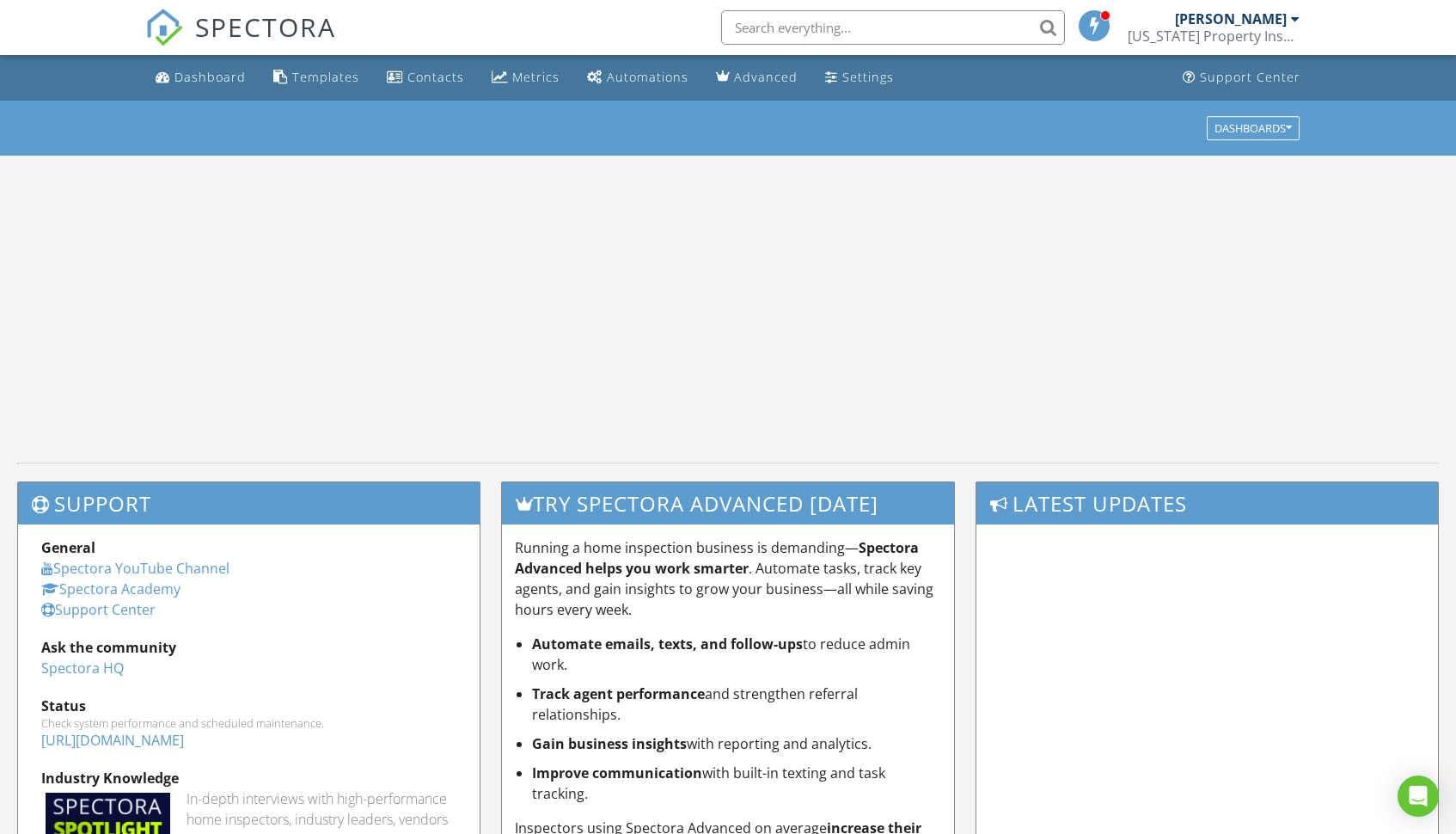 scroll, scrollTop: 0, scrollLeft: 0, axis: both 